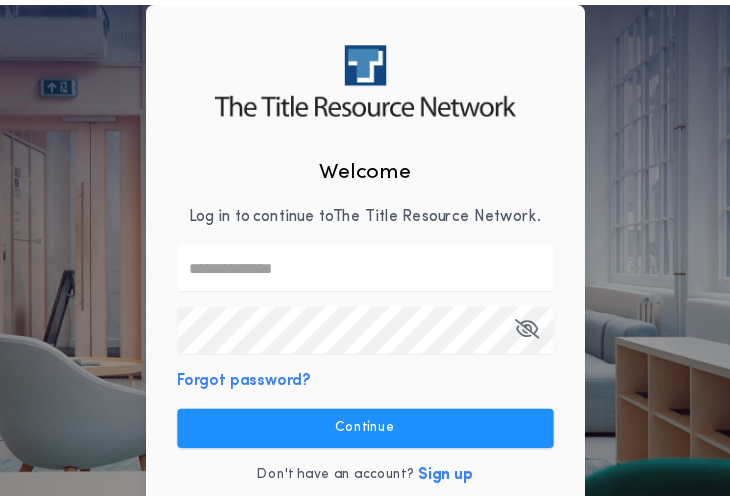 scroll, scrollTop: 0, scrollLeft: 0, axis: both 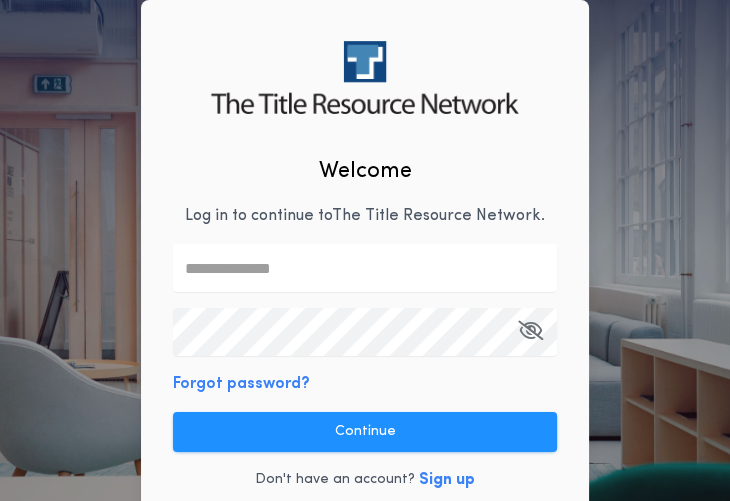 type on "**********" 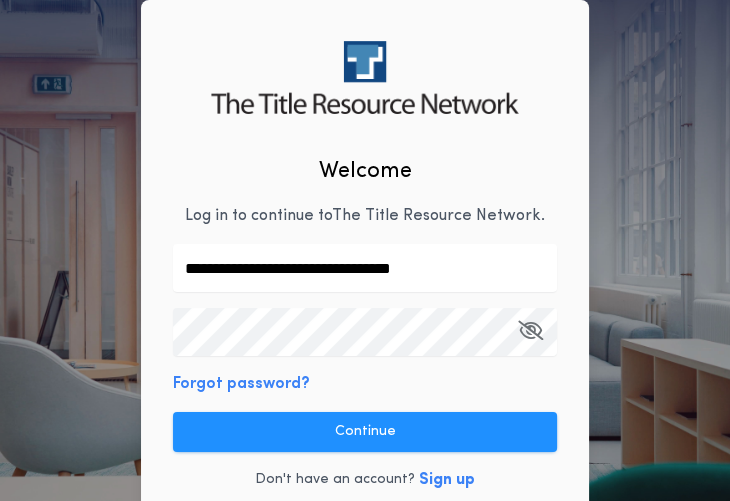 click on "**********" at bounding box center (365, 262) 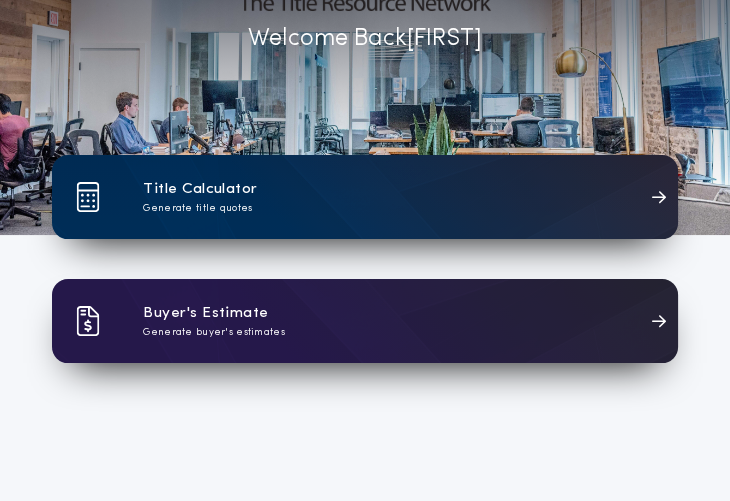 scroll, scrollTop: 199, scrollLeft: 0, axis: vertical 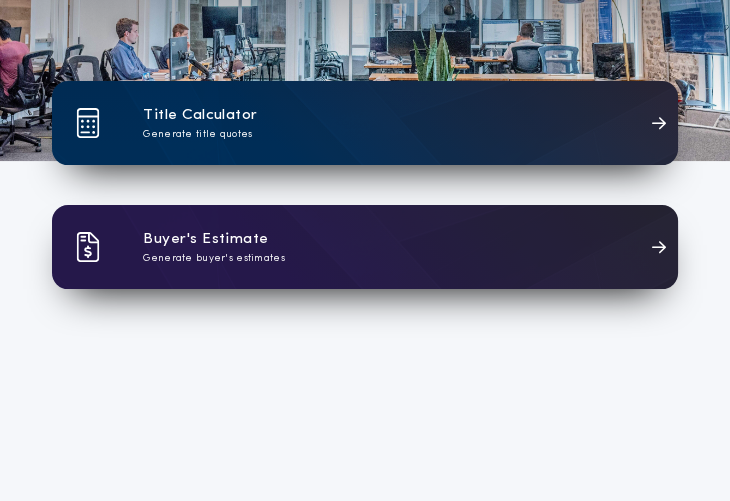 click on "Buyer's Estimate" at bounding box center (205, 239) 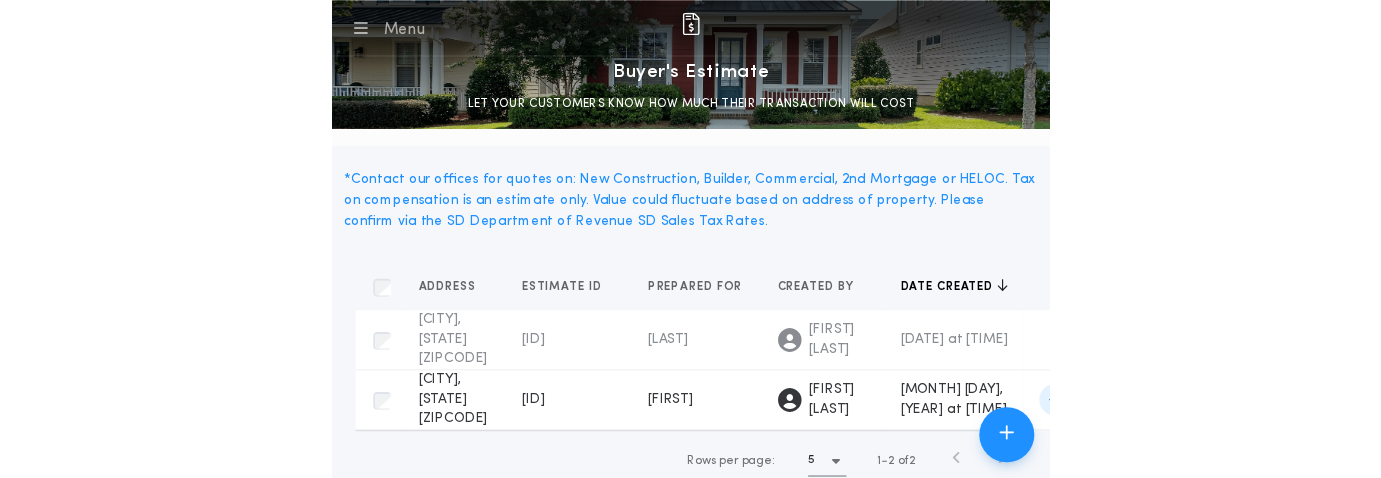 scroll, scrollTop: 0, scrollLeft: 0, axis: both 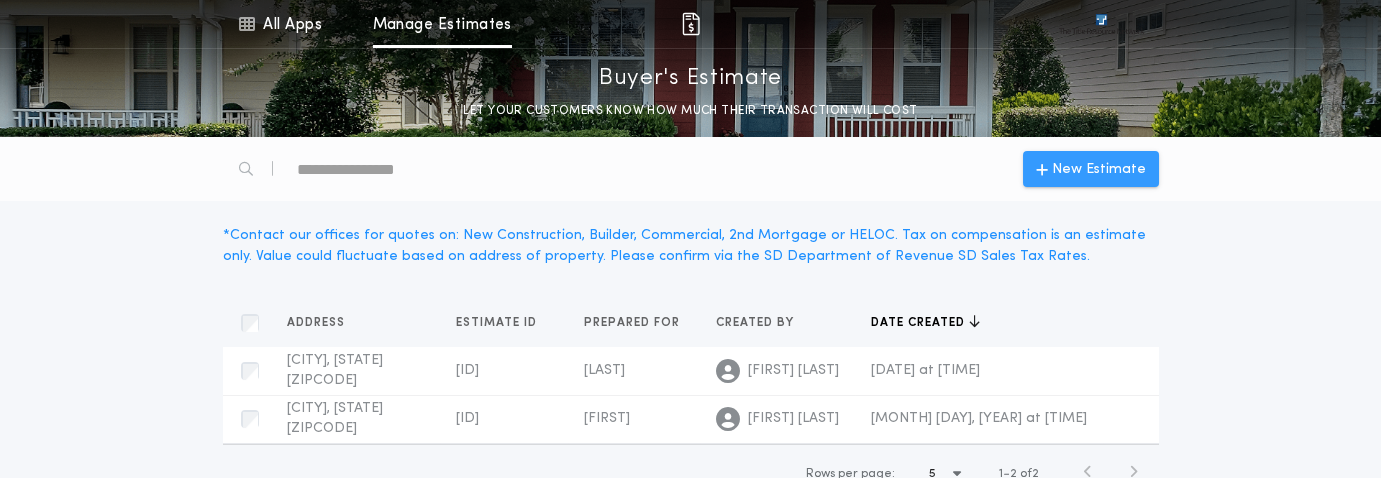 click on "New Estimate" at bounding box center [1099, 169] 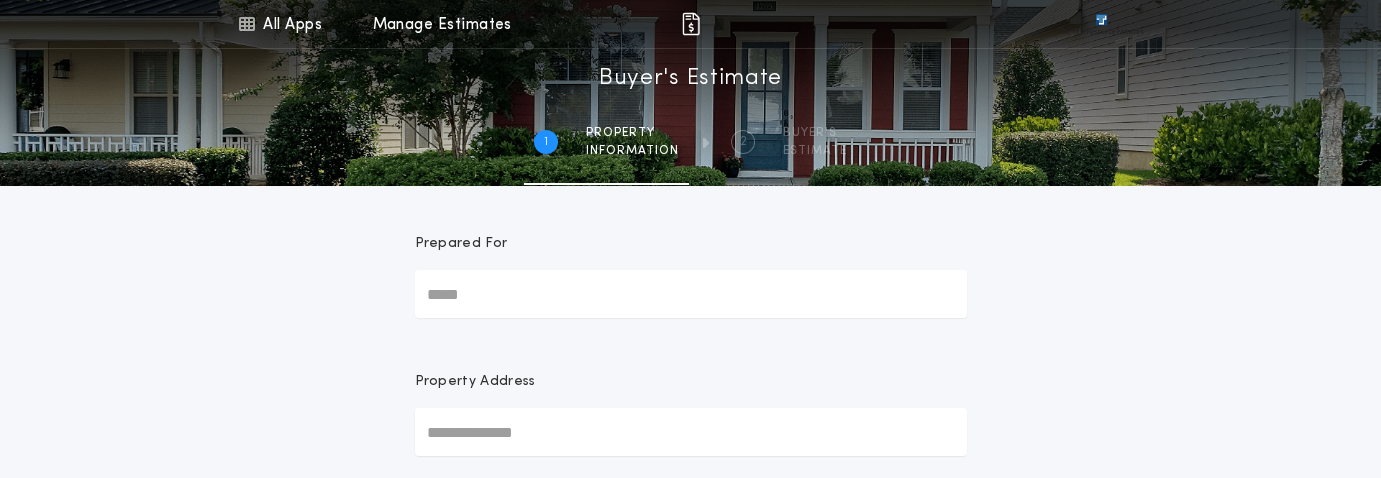 click on "All Apps Title Calculator Buyer's Estimate Menu All Apps Manage Estimates 1 /2 Buyer's Estimate 1 Property information 2 BUYER'S ESTIMATE Prepared For Property Address Property State Select State Property County Select County Property City or Locality Select City Property Zip Code Select Zip Code Next" at bounding box center (690, 571) 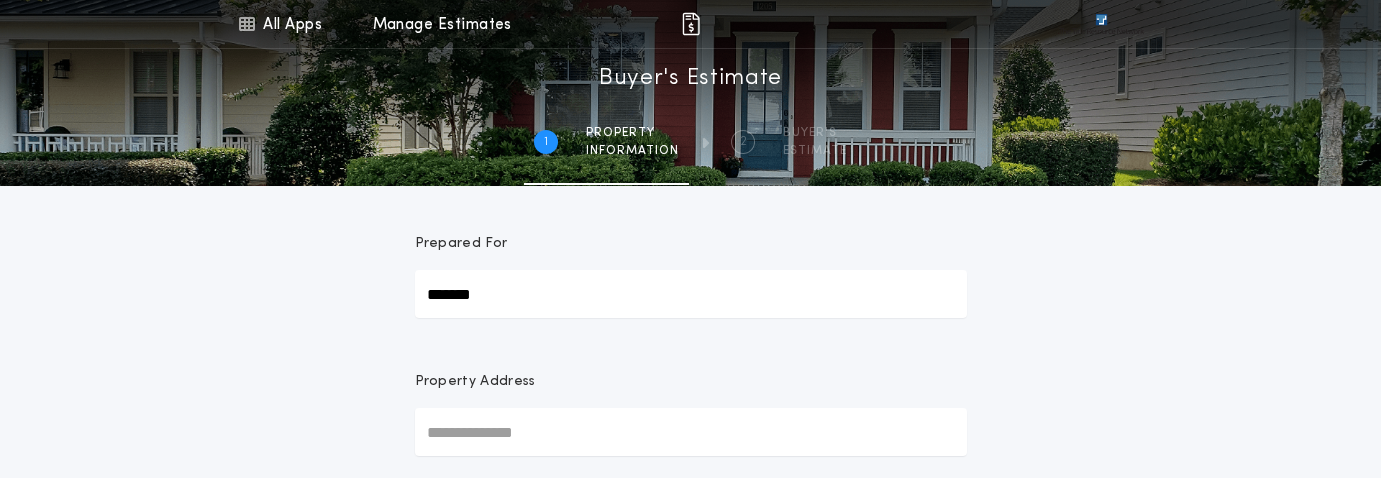 click at bounding box center [691, 432] 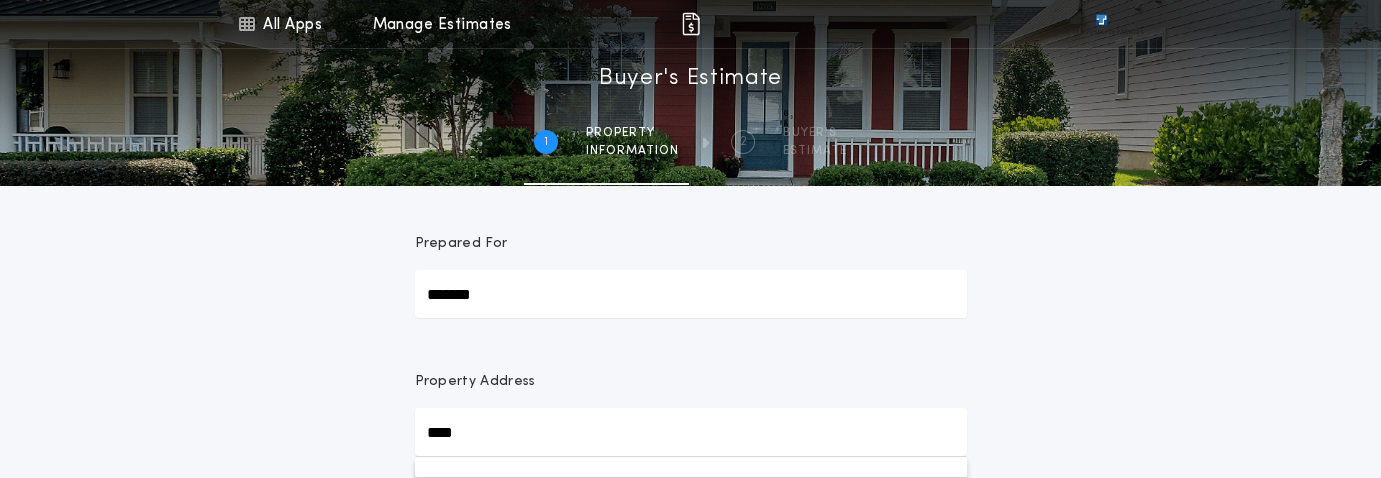 type on "**********" 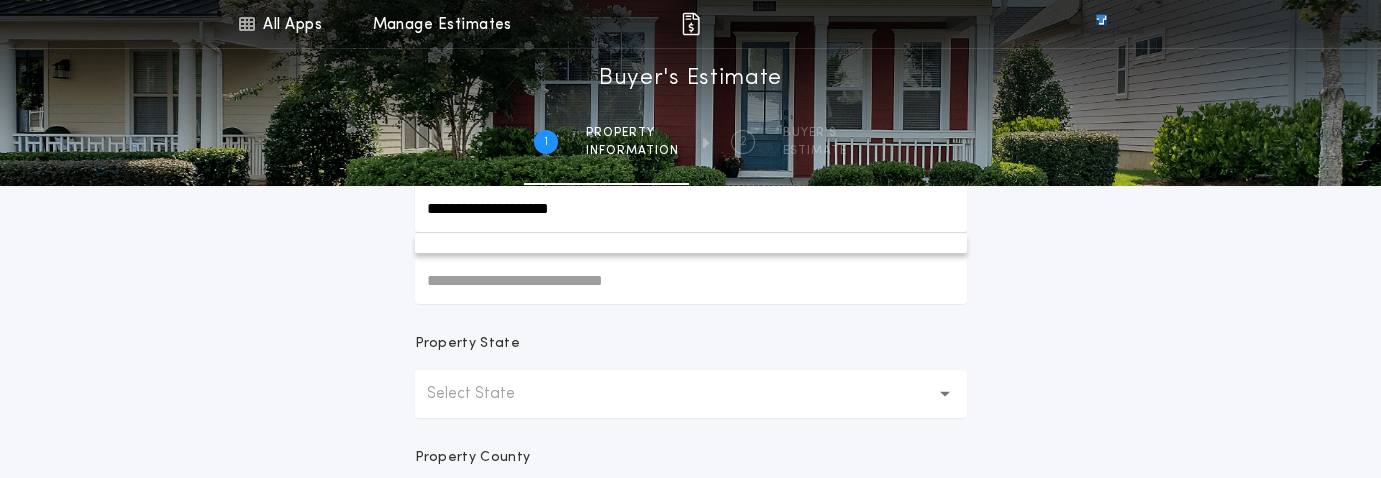 scroll, scrollTop: 299, scrollLeft: 0, axis: vertical 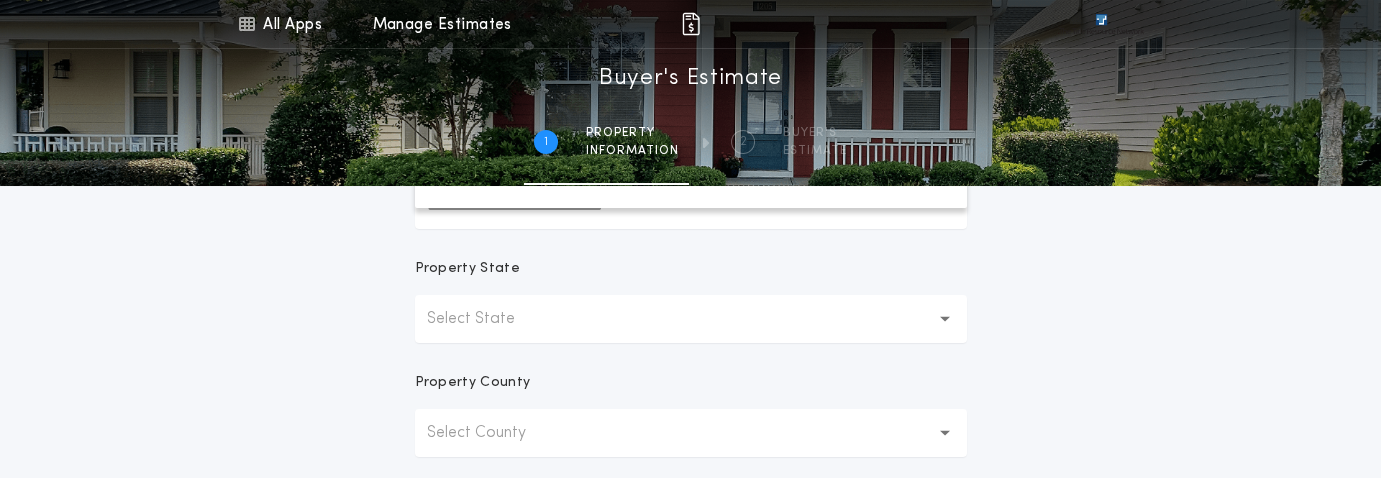 click on "Select State" at bounding box center (691, 319) 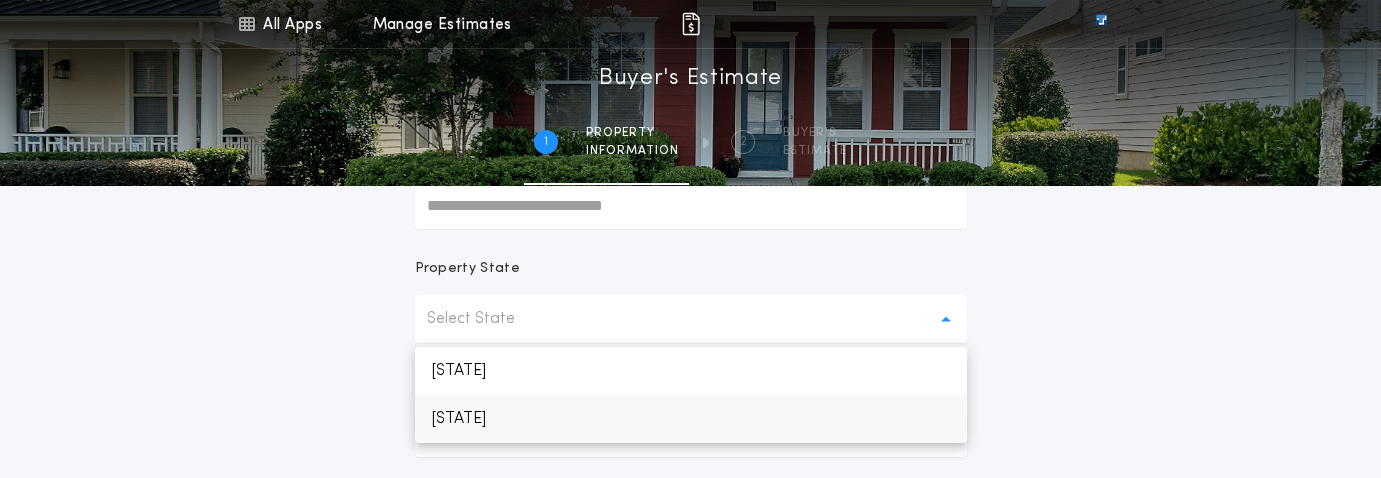 click on "[STATE]" at bounding box center (691, 419) 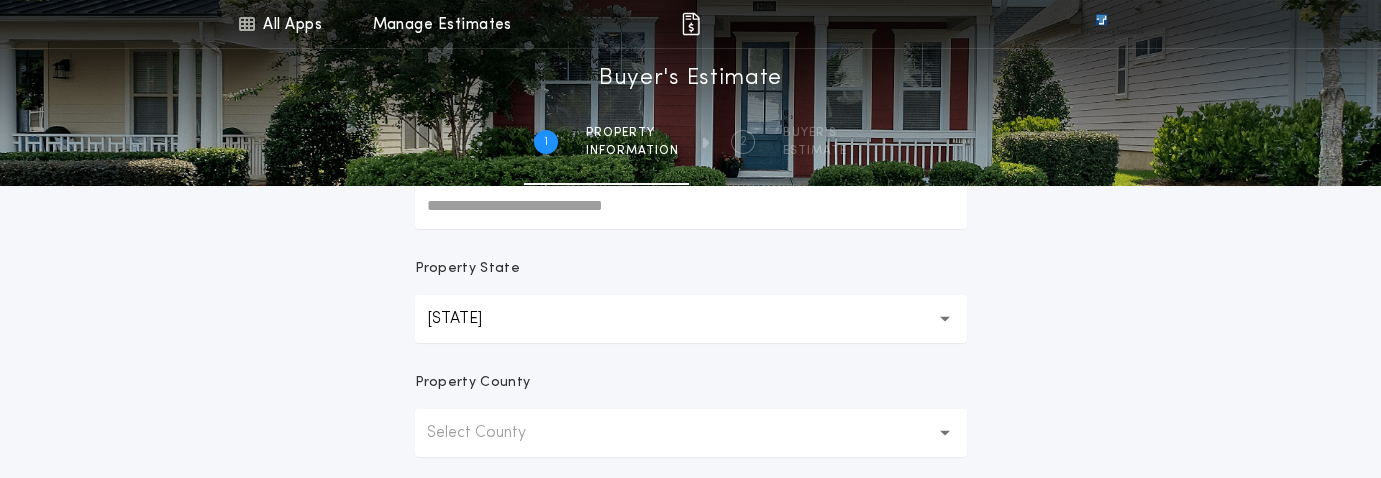 click on "Select County" at bounding box center (691, 433) 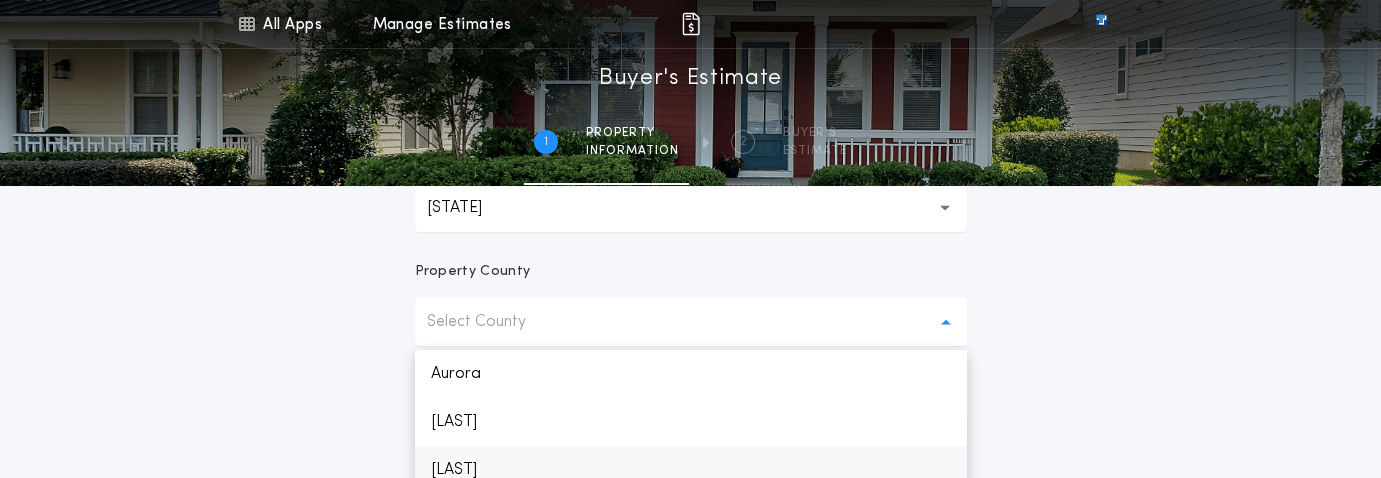 scroll, scrollTop: 499, scrollLeft: 0, axis: vertical 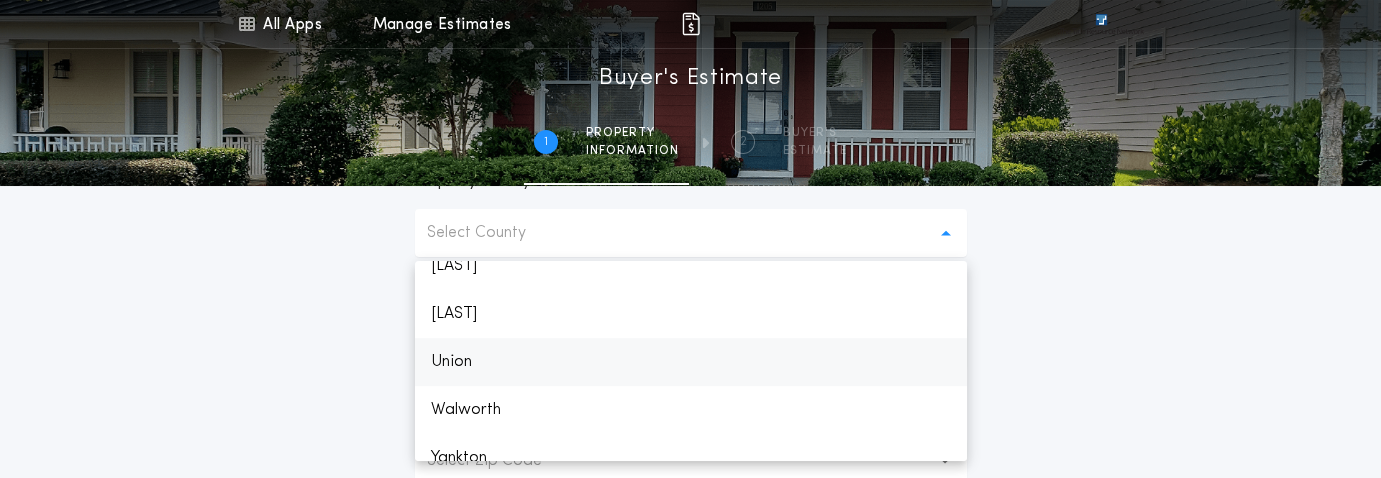click on "Union" at bounding box center [691, 362] 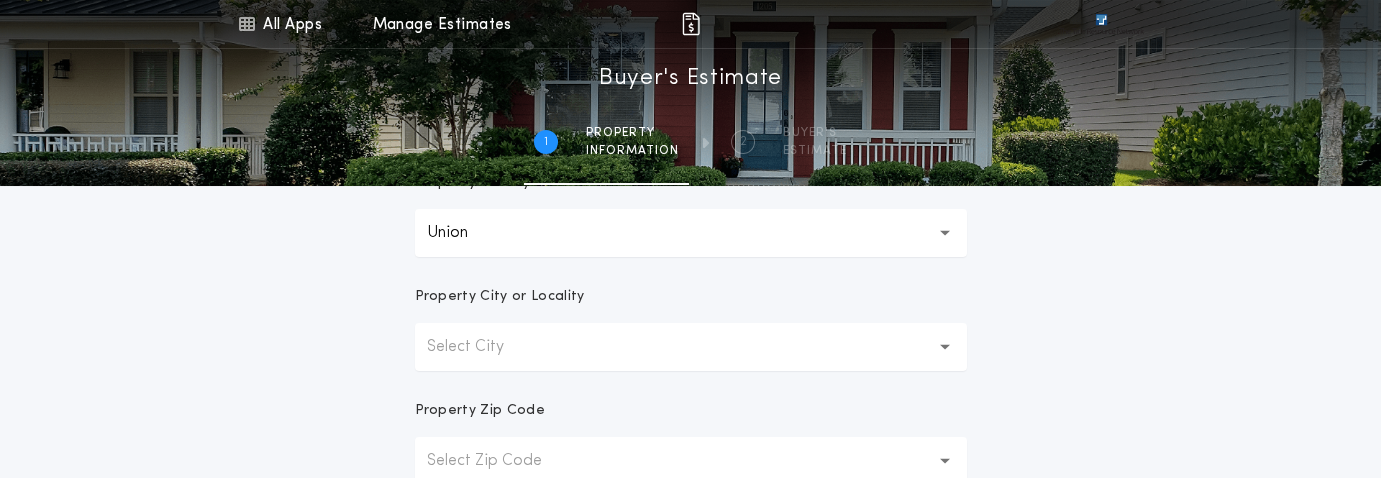 click on "**********" at bounding box center (690, 72) 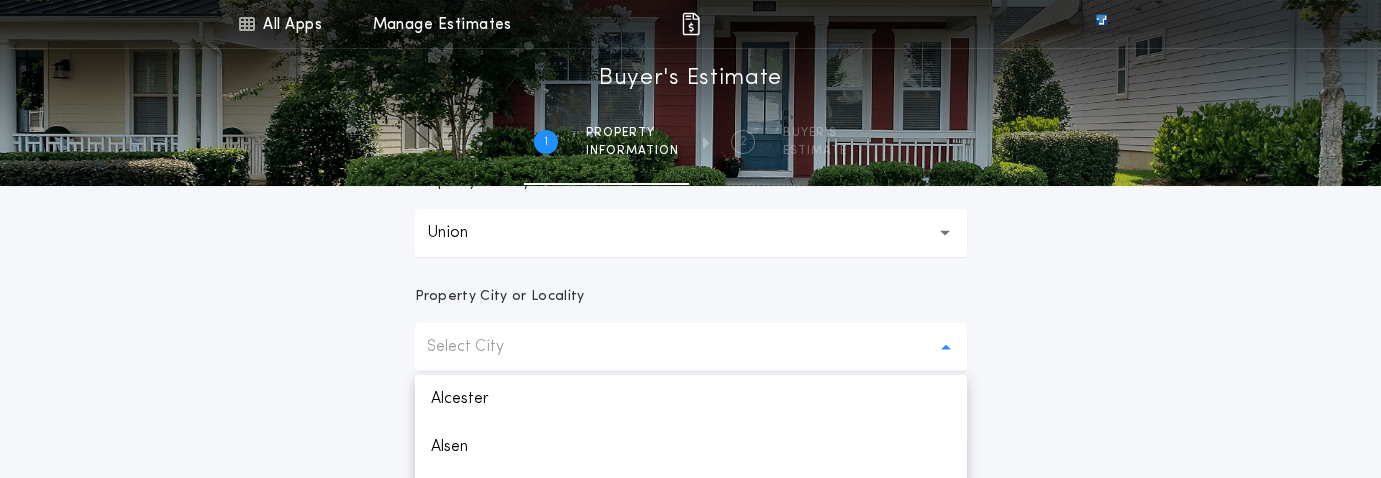 scroll, scrollTop: 87, scrollLeft: 0, axis: vertical 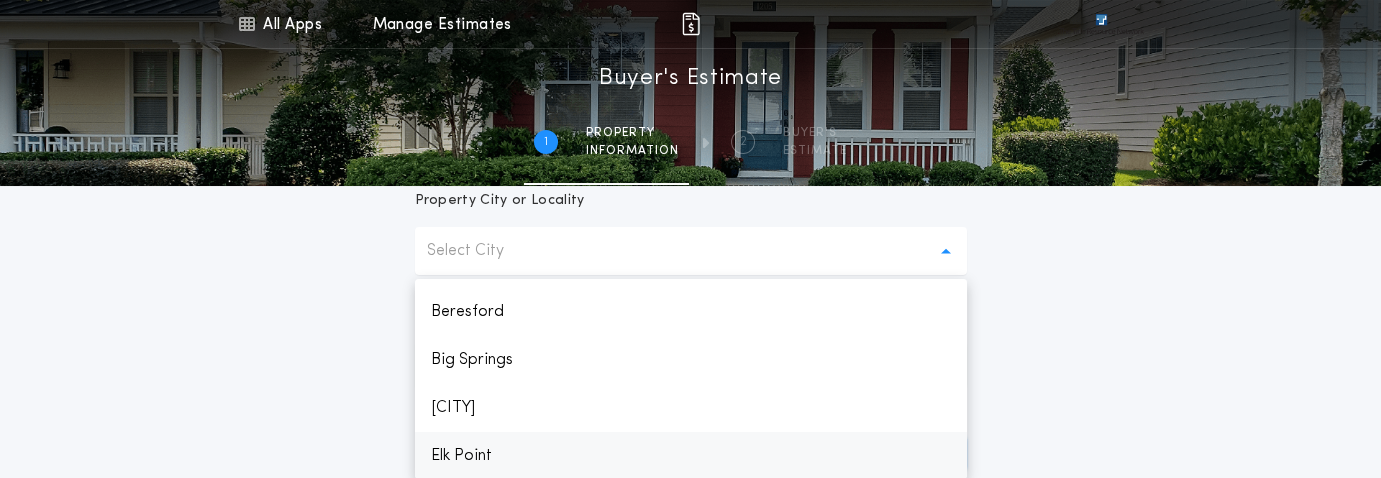 click on "Elk Point" at bounding box center (691, 456) 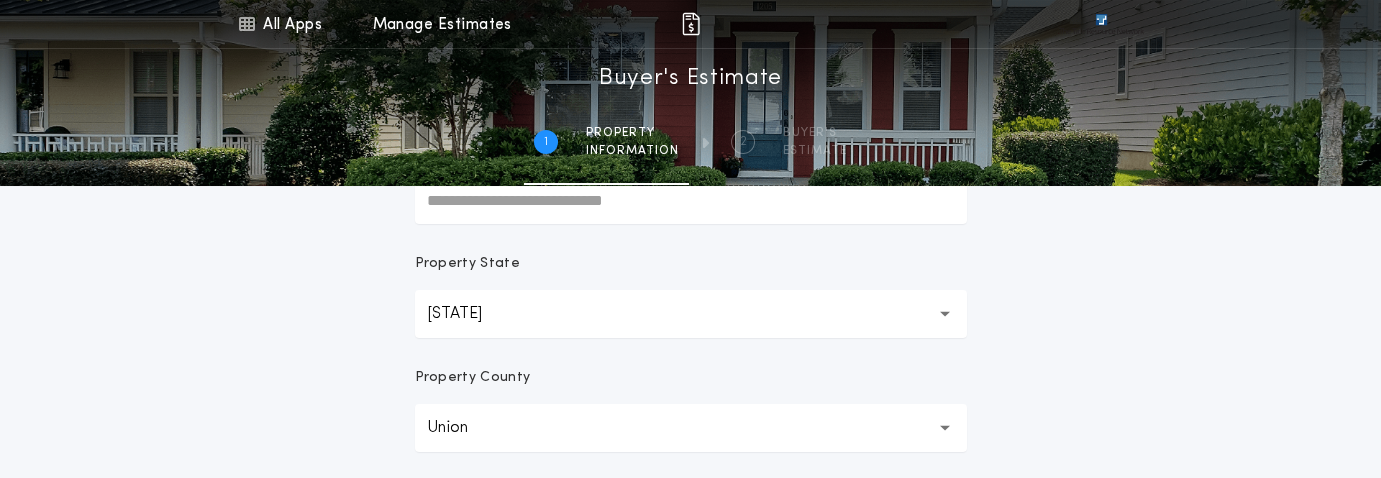 scroll, scrollTop: 599, scrollLeft: 0, axis: vertical 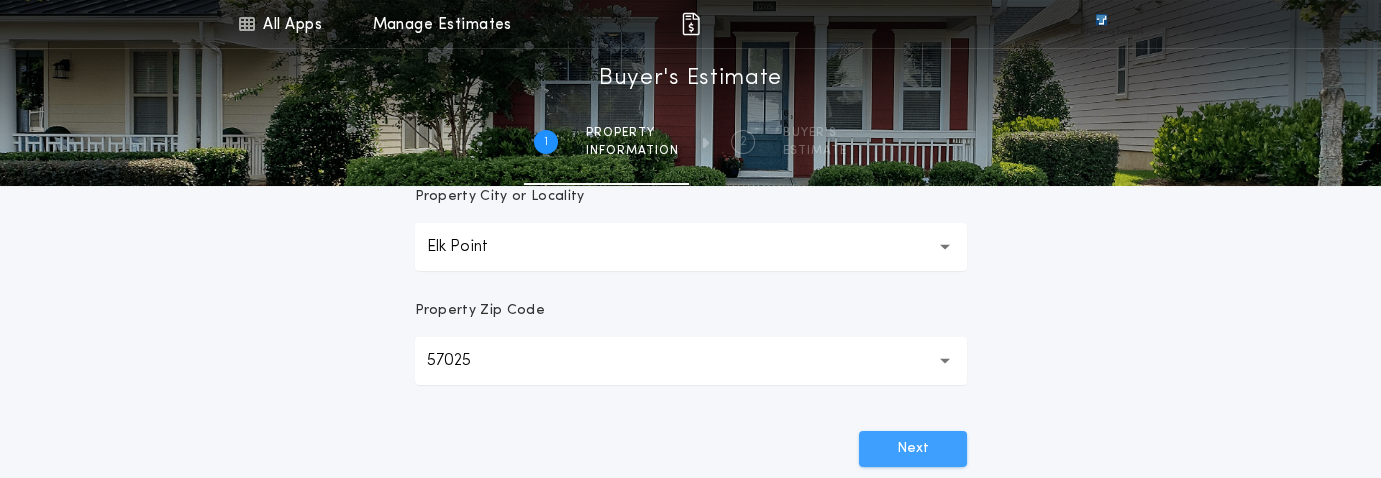 click on "Next" at bounding box center [913, 449] 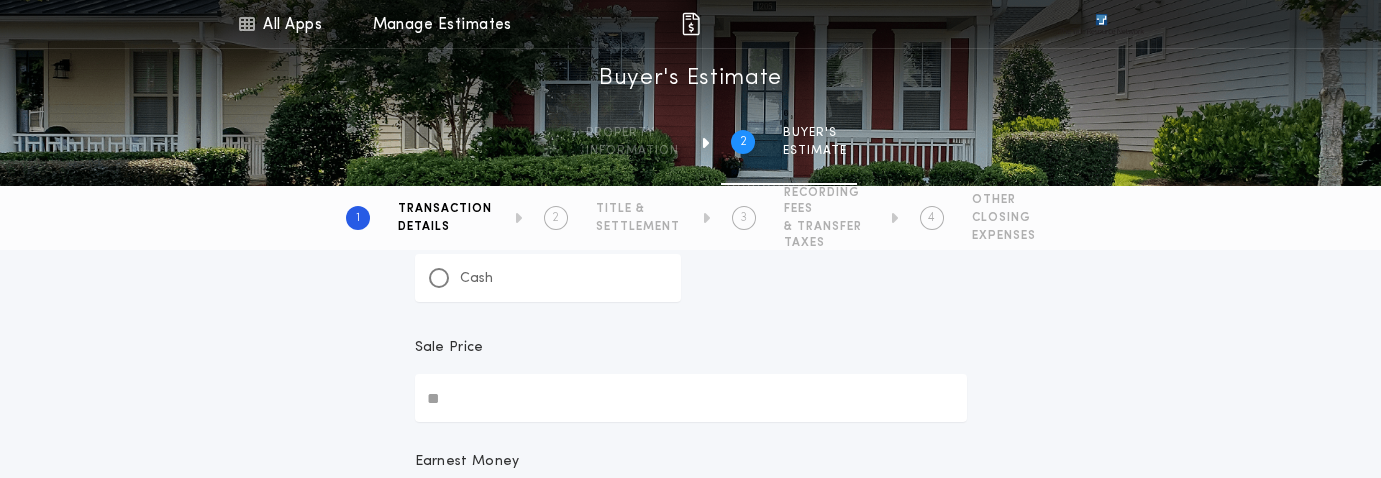 scroll, scrollTop: 0, scrollLeft: 0, axis: both 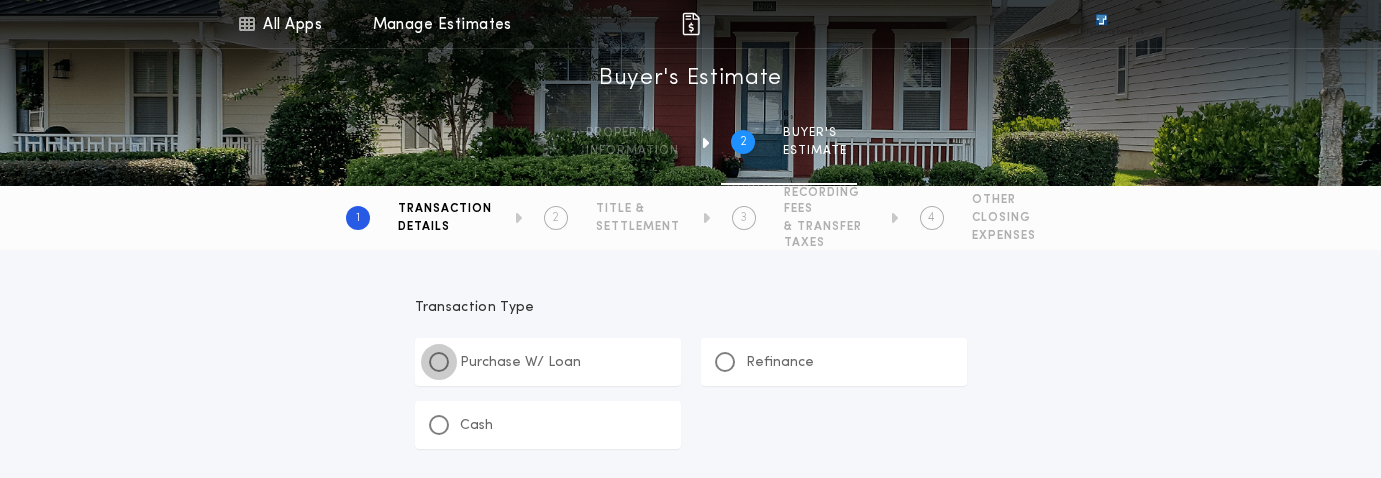 click at bounding box center [439, 362] 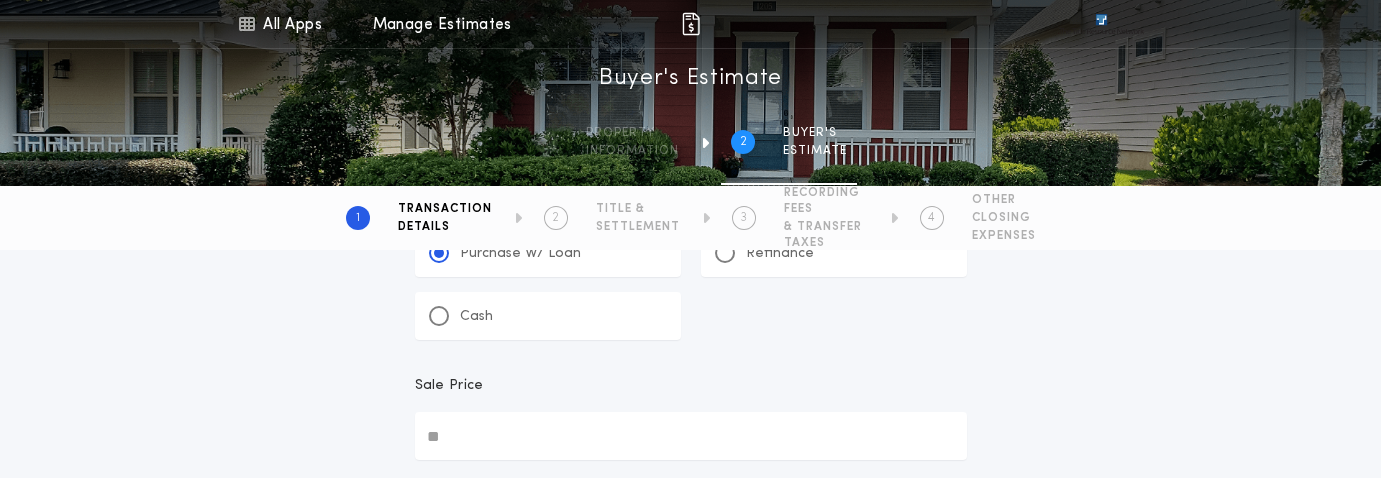 scroll, scrollTop: 199, scrollLeft: 0, axis: vertical 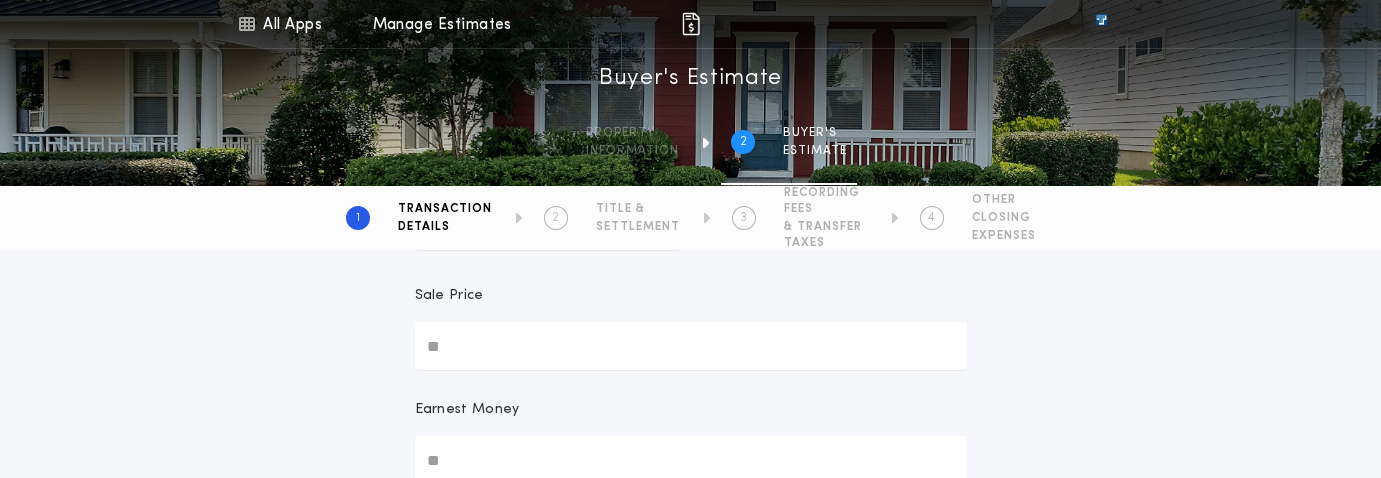 click on "Sale Price" at bounding box center [691, 346] 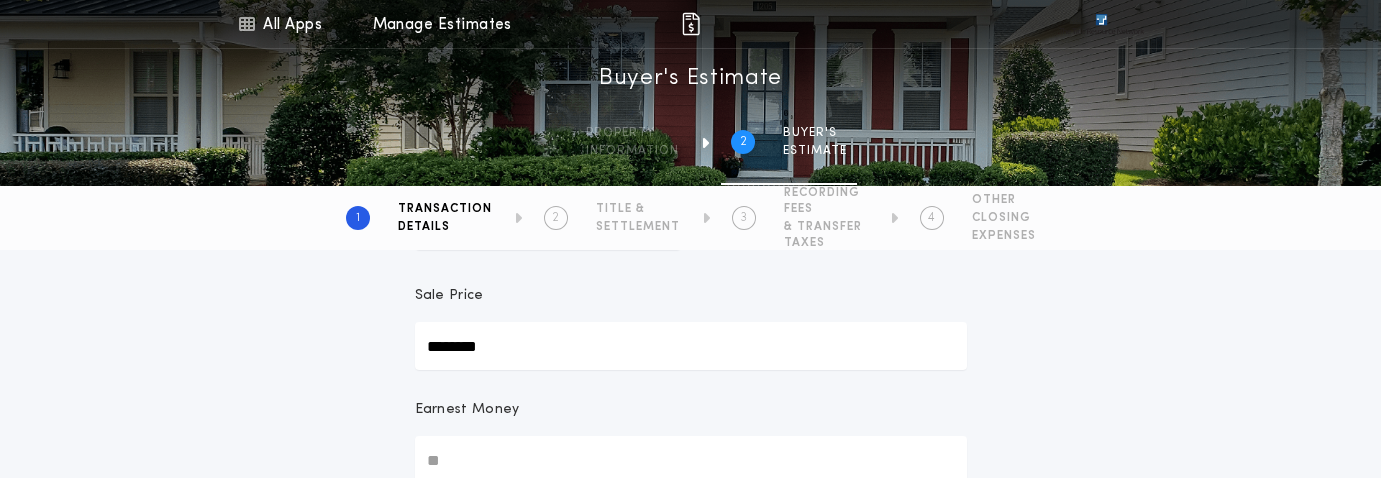 click on "Earnest Money" at bounding box center (691, 460) 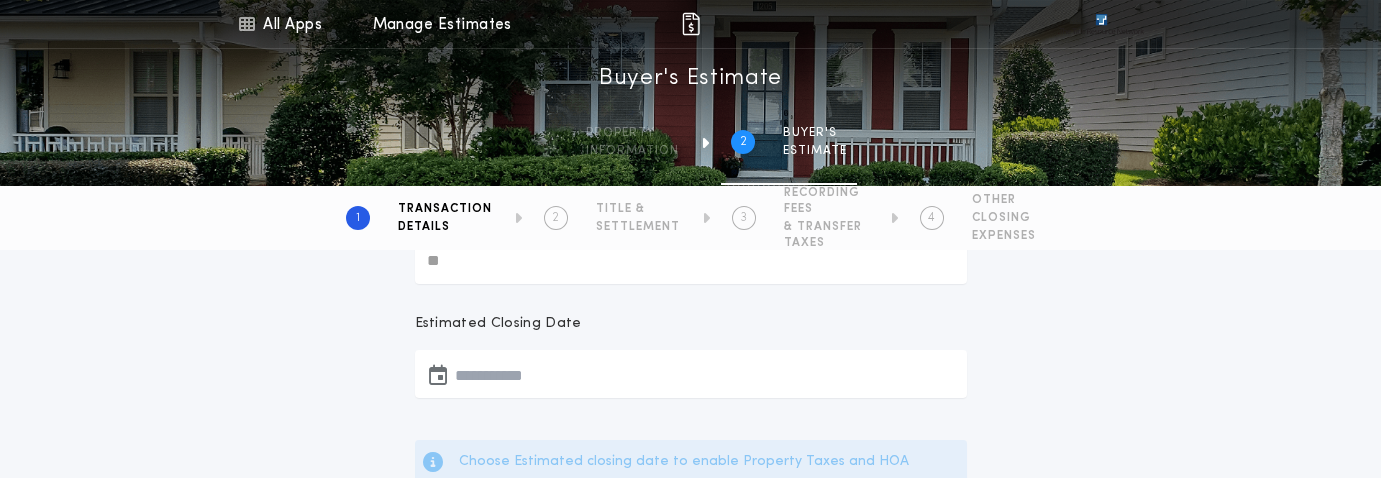 scroll, scrollTop: 299, scrollLeft: 0, axis: vertical 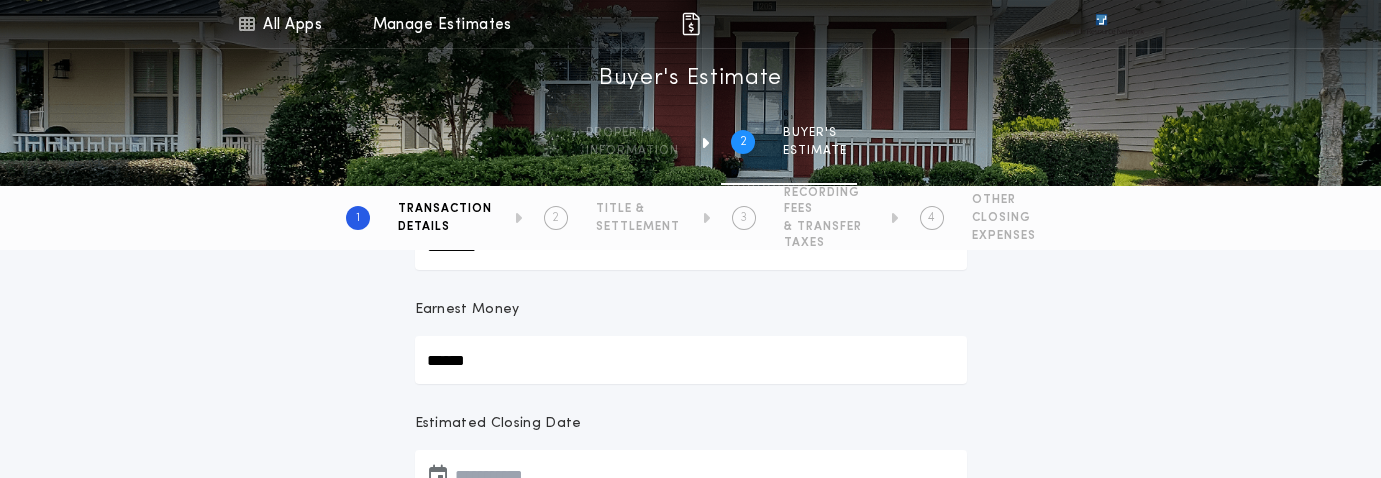 type on "******" 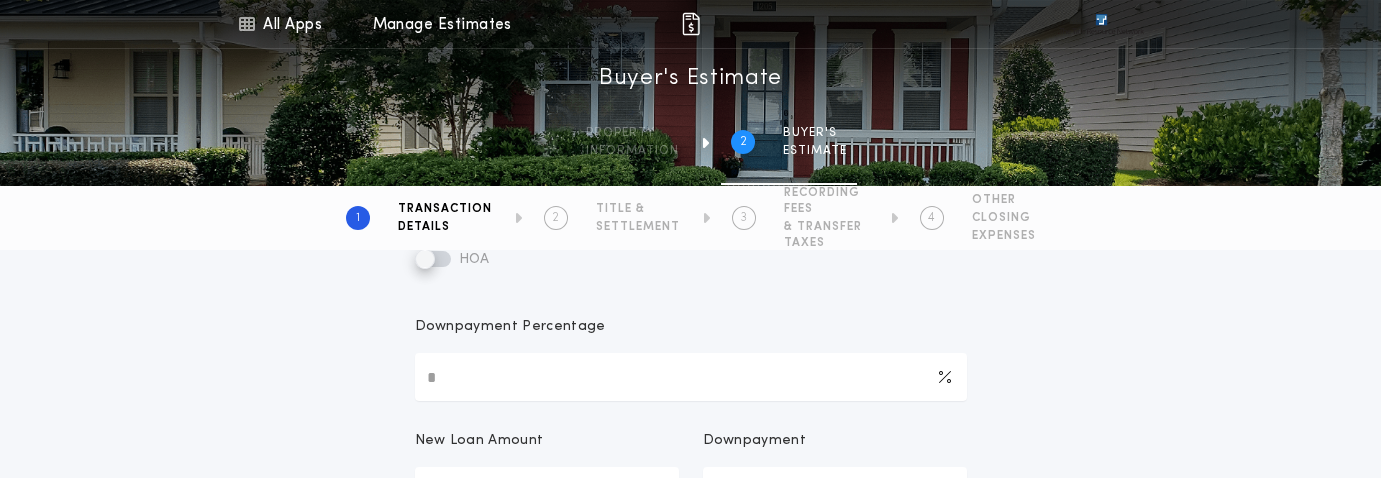 scroll, scrollTop: 799, scrollLeft: 0, axis: vertical 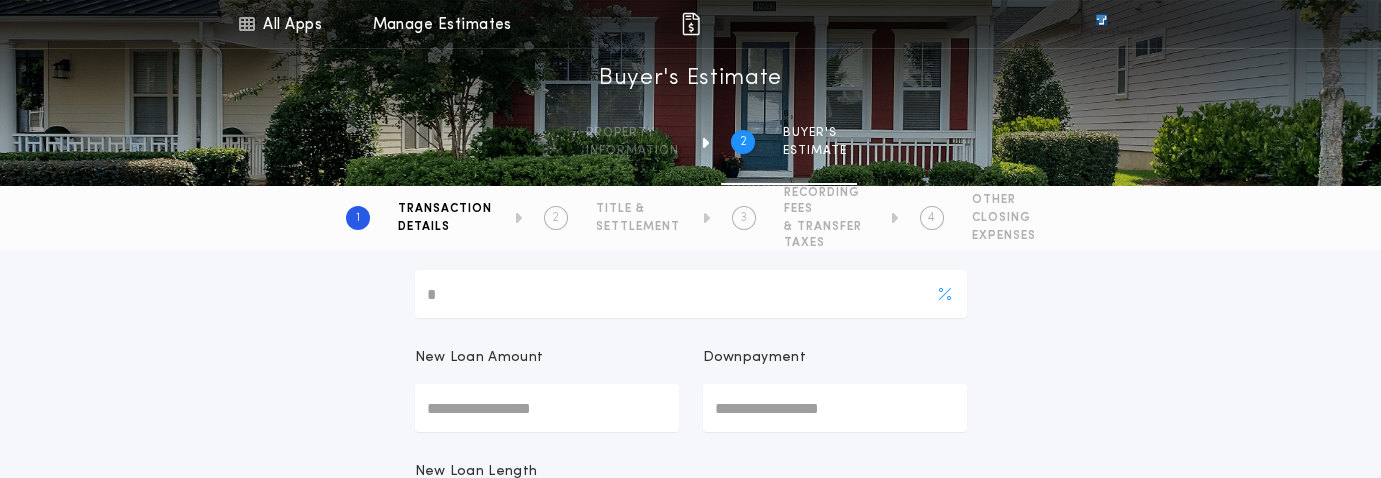 click on "Downpayment Percentage" at bounding box center [691, 294] 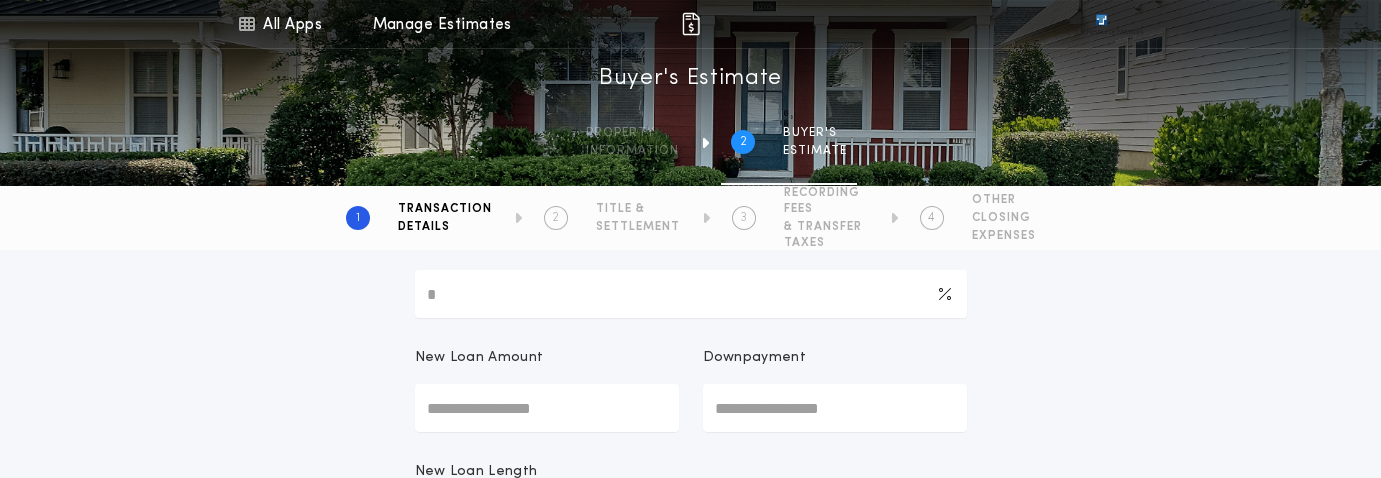 type on "*" 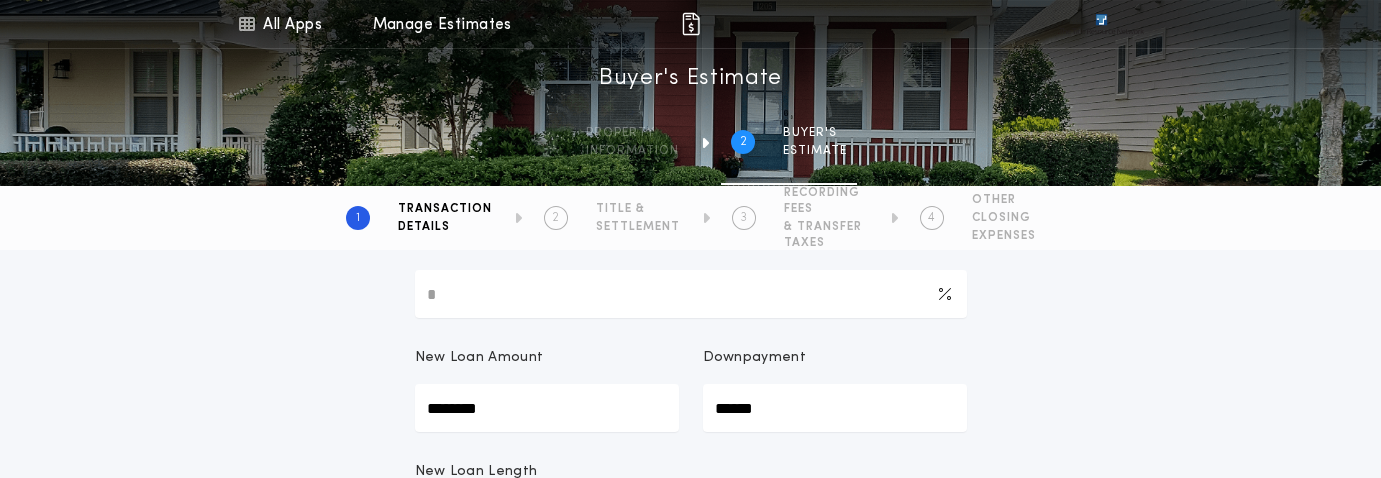 click on "**********" at bounding box center (690, 198) 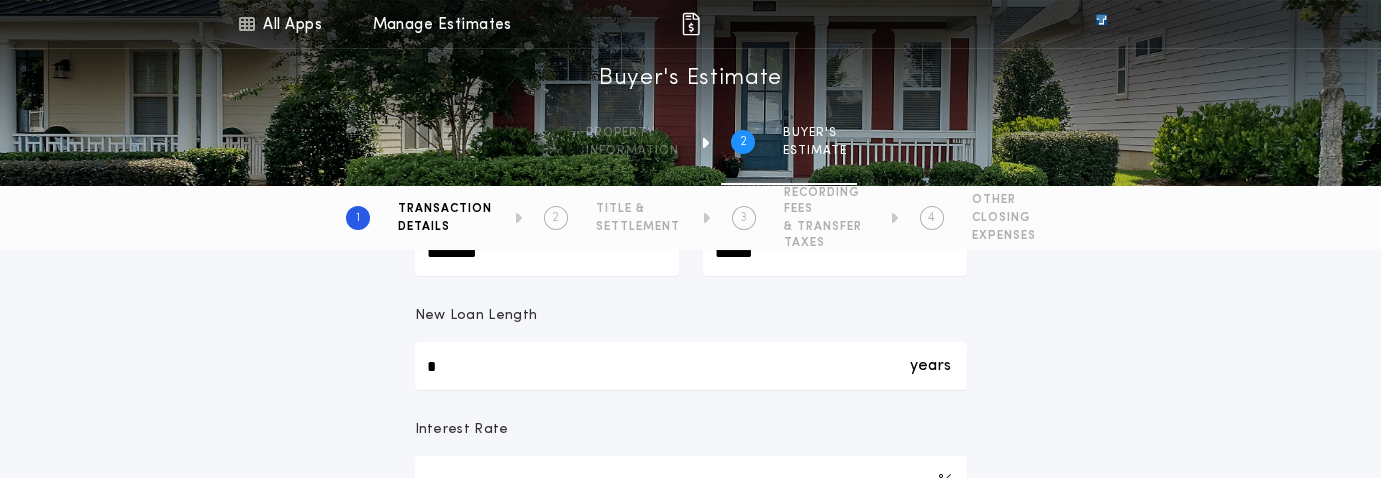 scroll, scrollTop: 999, scrollLeft: 0, axis: vertical 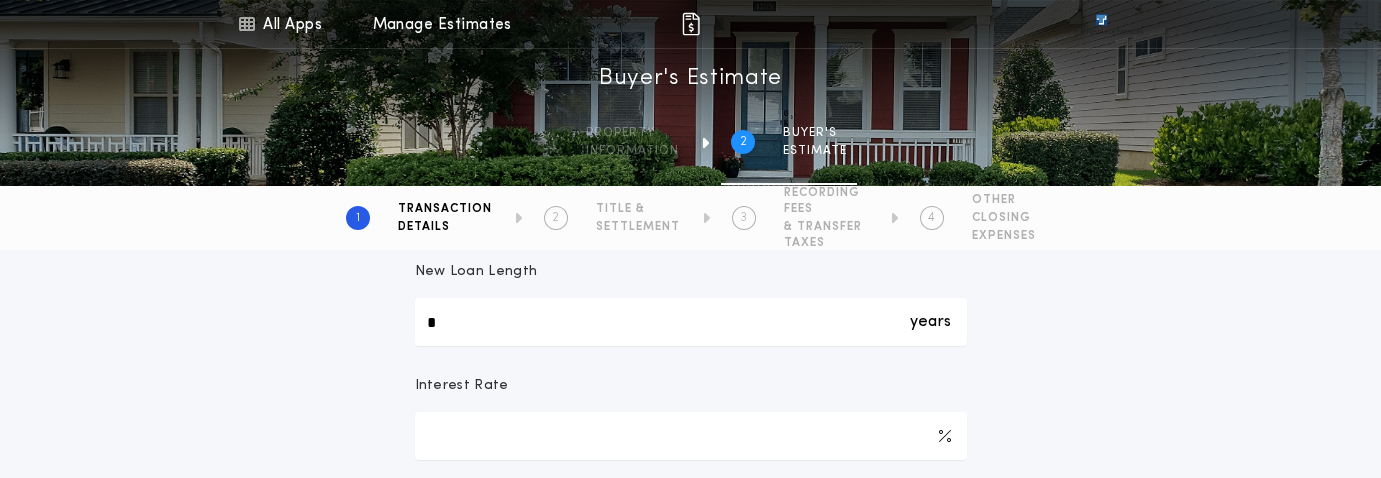 drag, startPoint x: 438, startPoint y: 319, endPoint x: 382, endPoint y: 322, distance: 56.0803 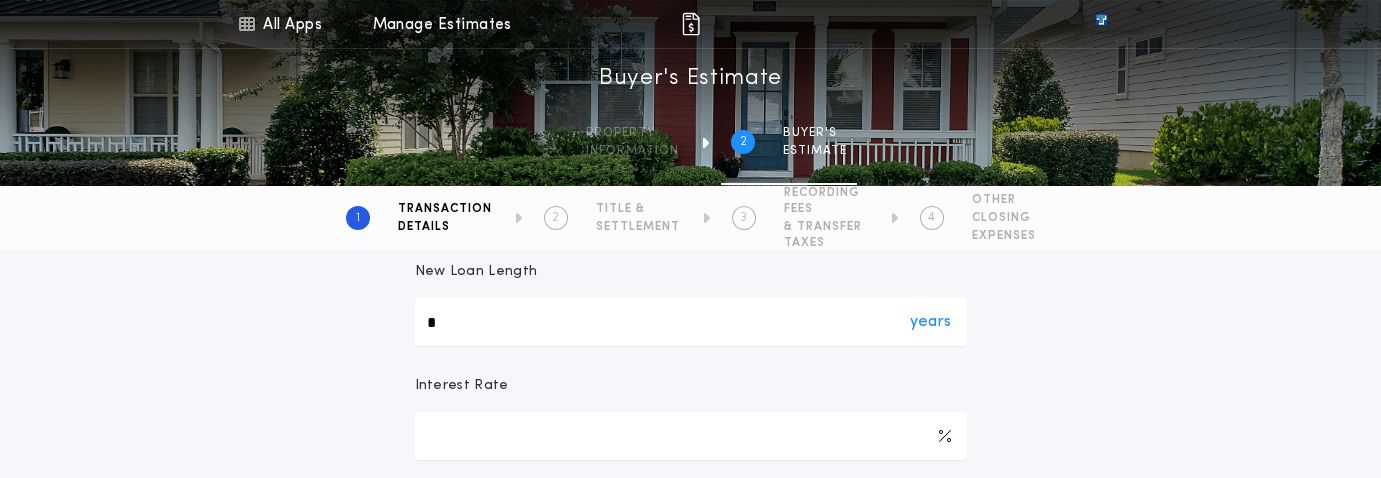 click on "years *" at bounding box center [691, 322] 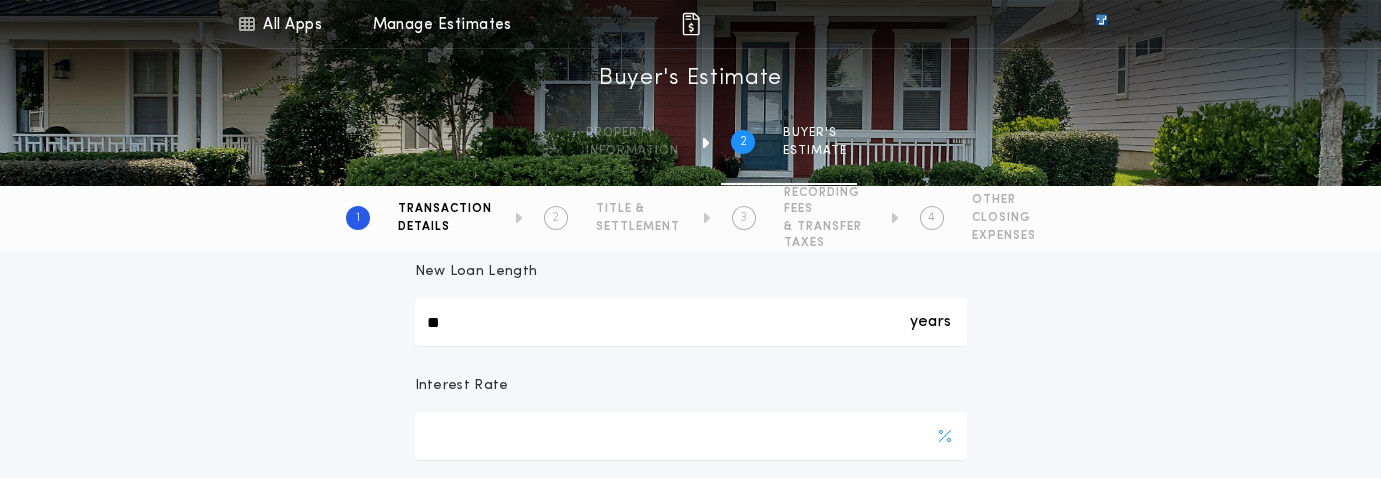 type on "**" 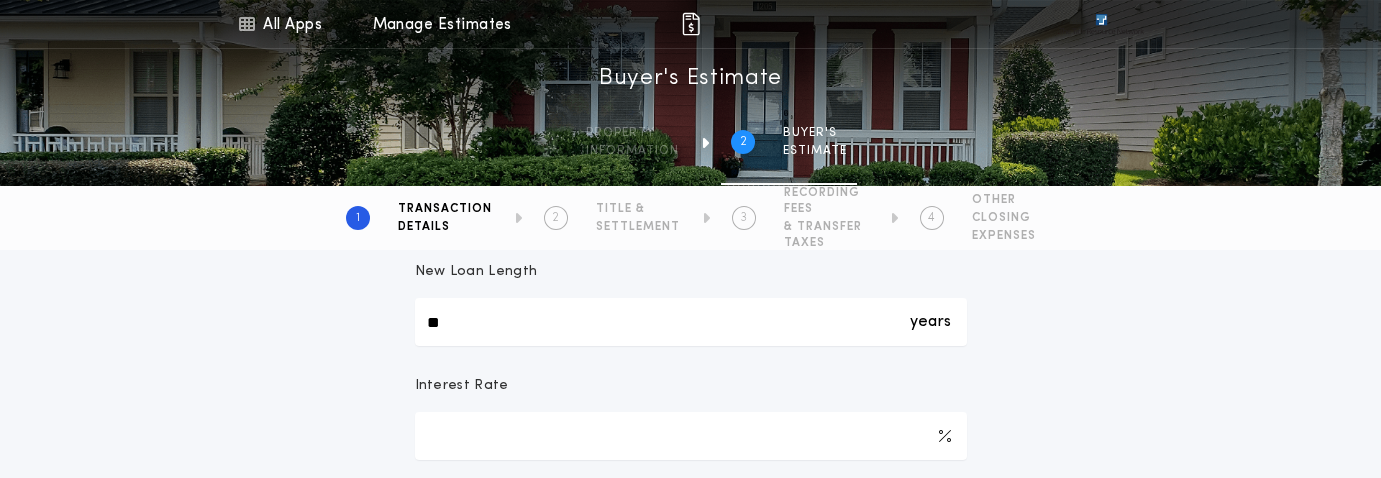 drag, startPoint x: 486, startPoint y: 433, endPoint x: 309, endPoint y: 424, distance: 177.22867 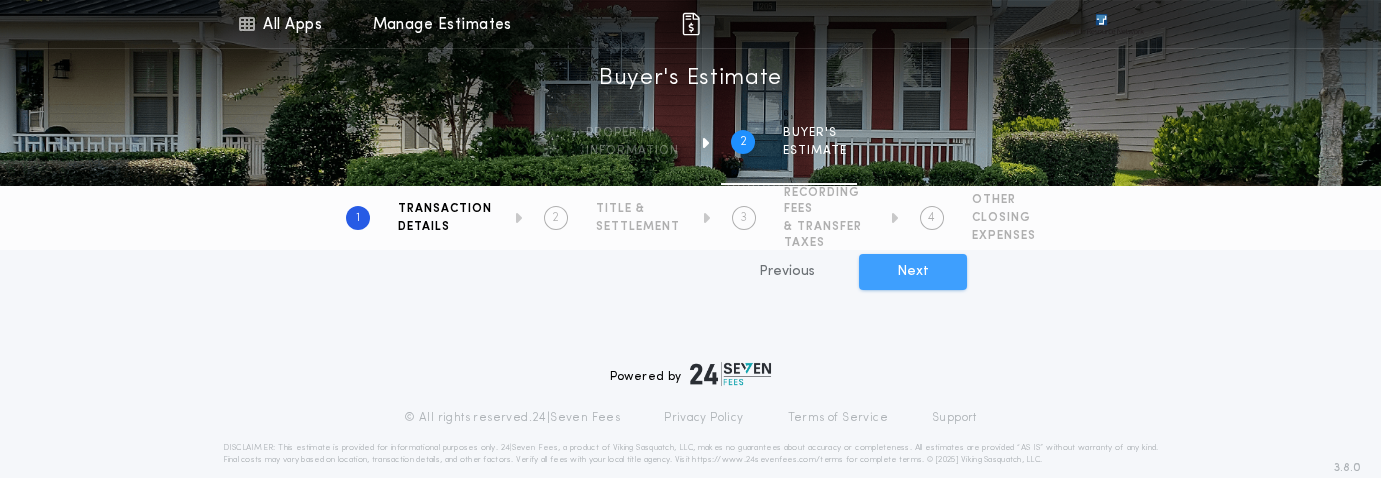 click on "Next" at bounding box center [913, 272] 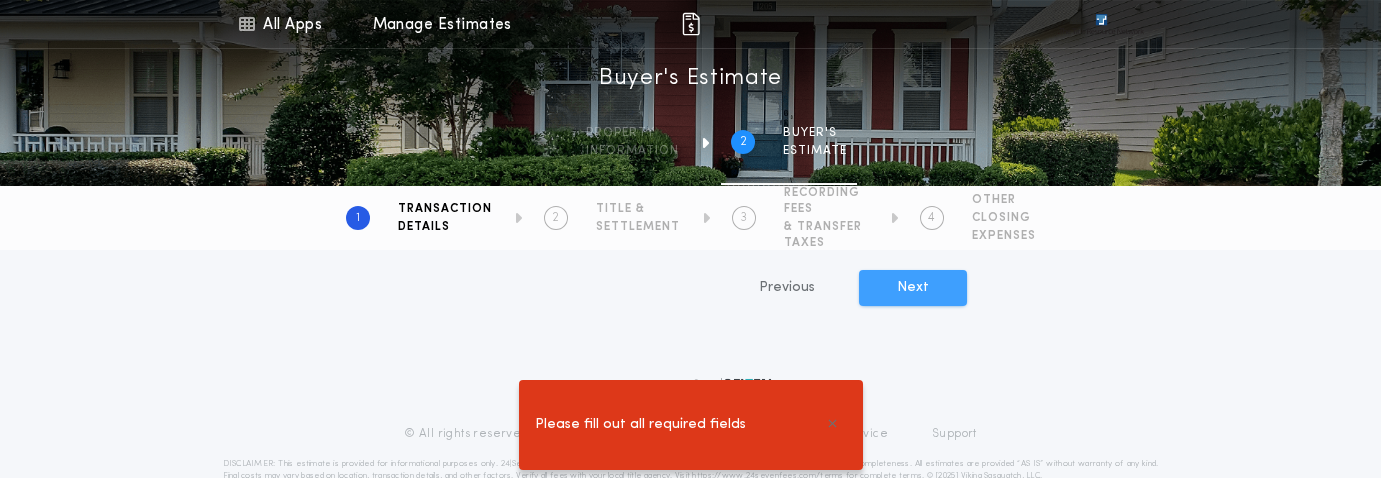 scroll, scrollTop: 1416, scrollLeft: 0, axis: vertical 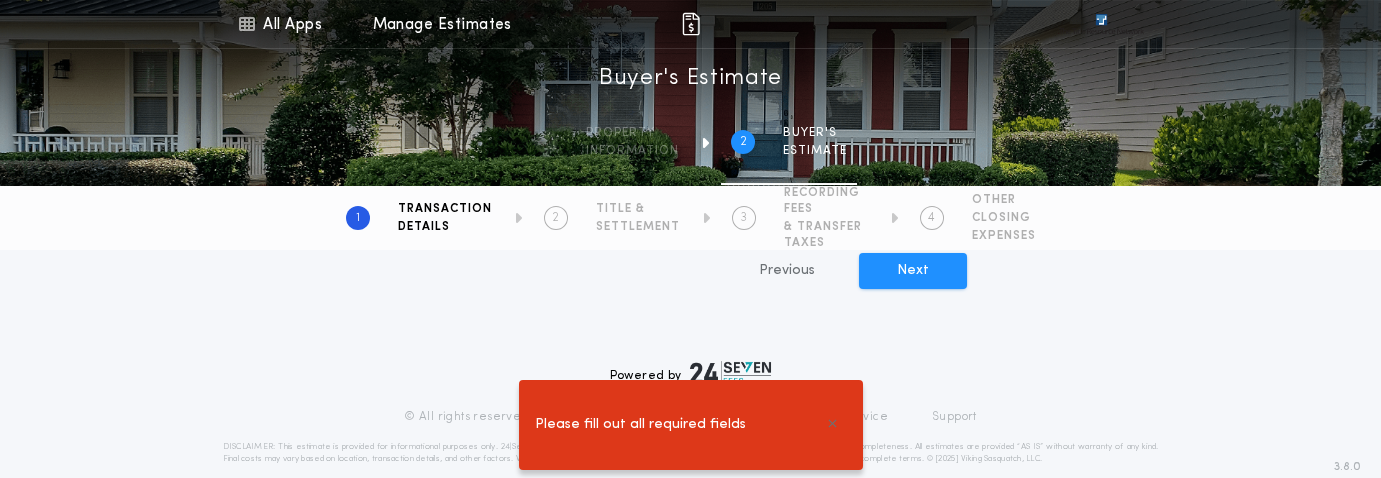 click on "**********" at bounding box center [691, -399] 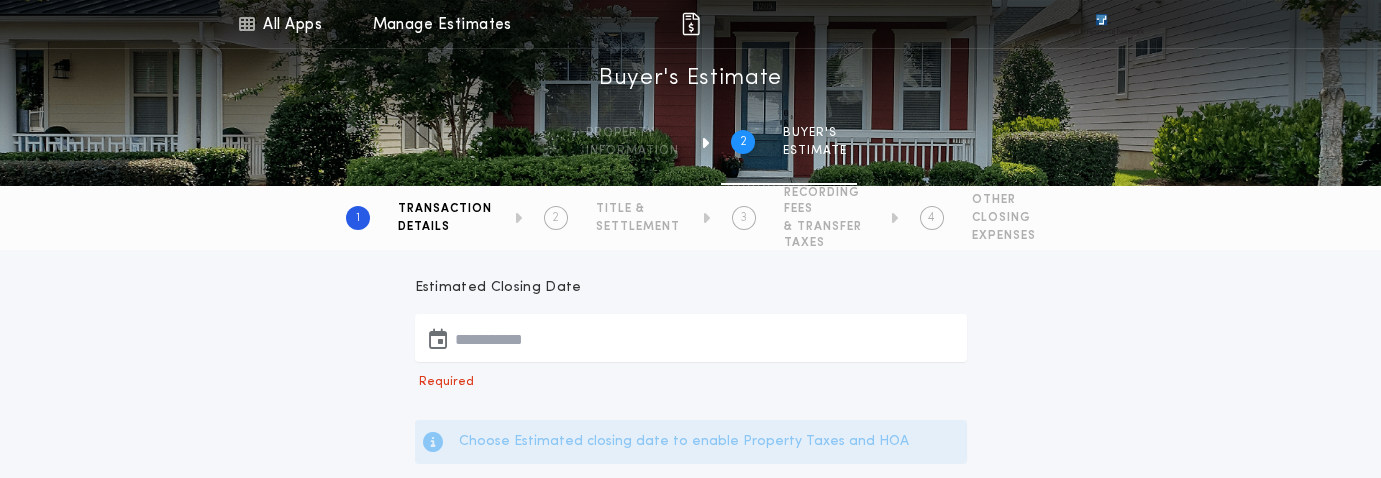 scroll, scrollTop: 416, scrollLeft: 0, axis: vertical 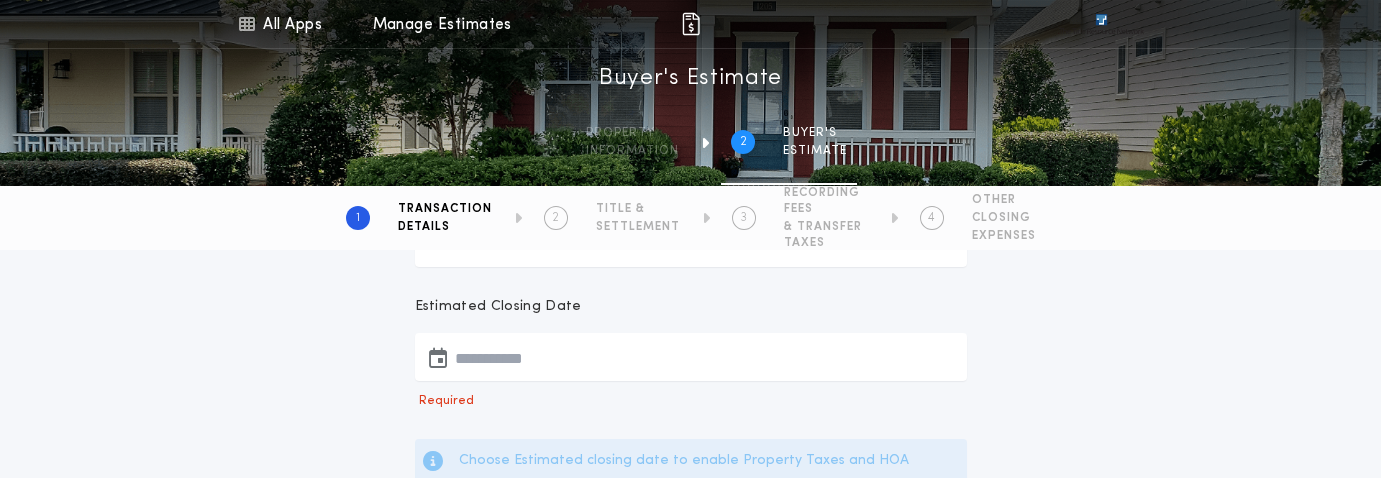 click at bounding box center [691, 357] 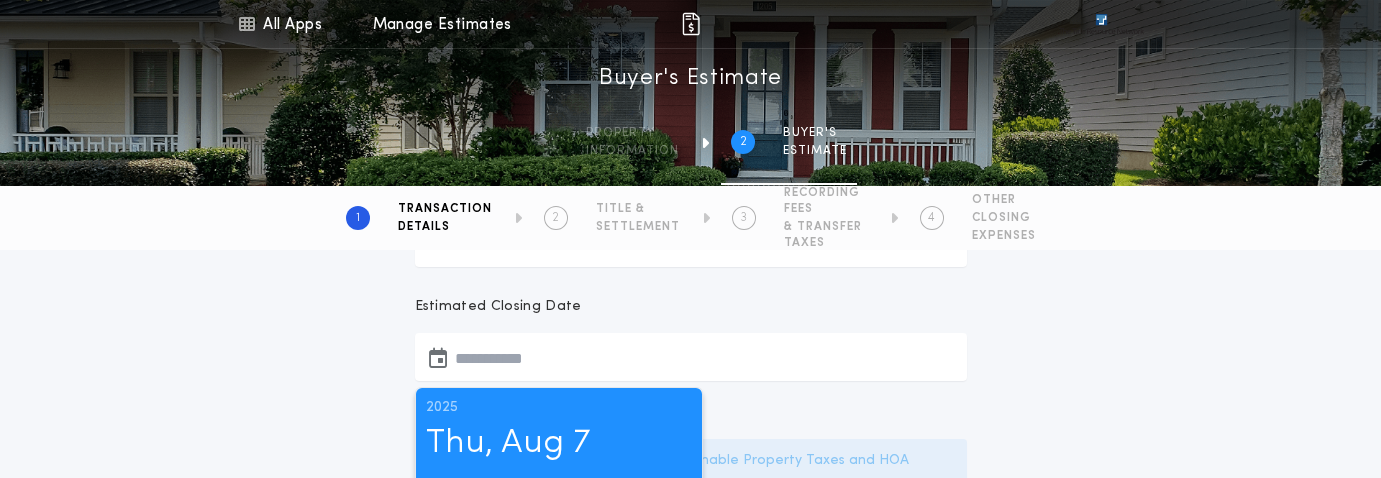 click on "Thu, Aug 7" at bounding box center (559, 443) 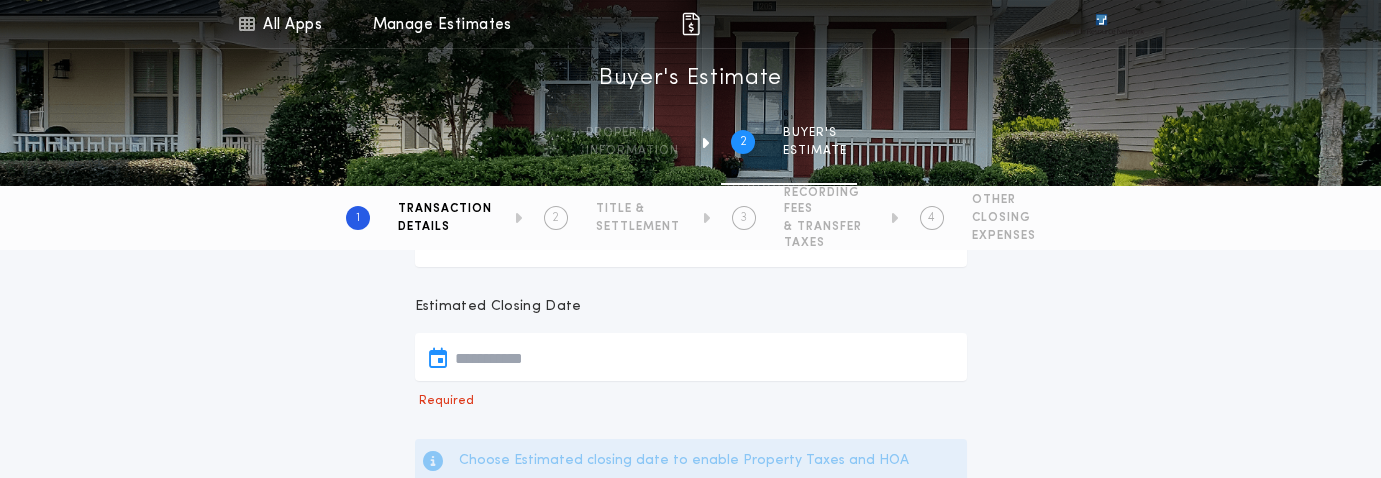 click at bounding box center (438, 357) 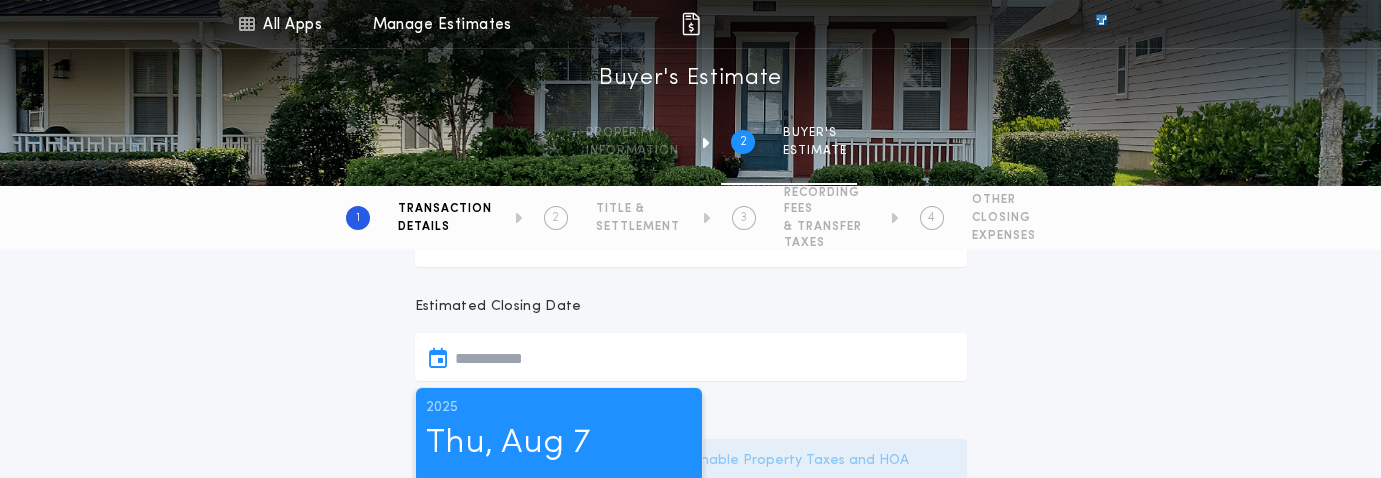 click at bounding box center [691, 357] 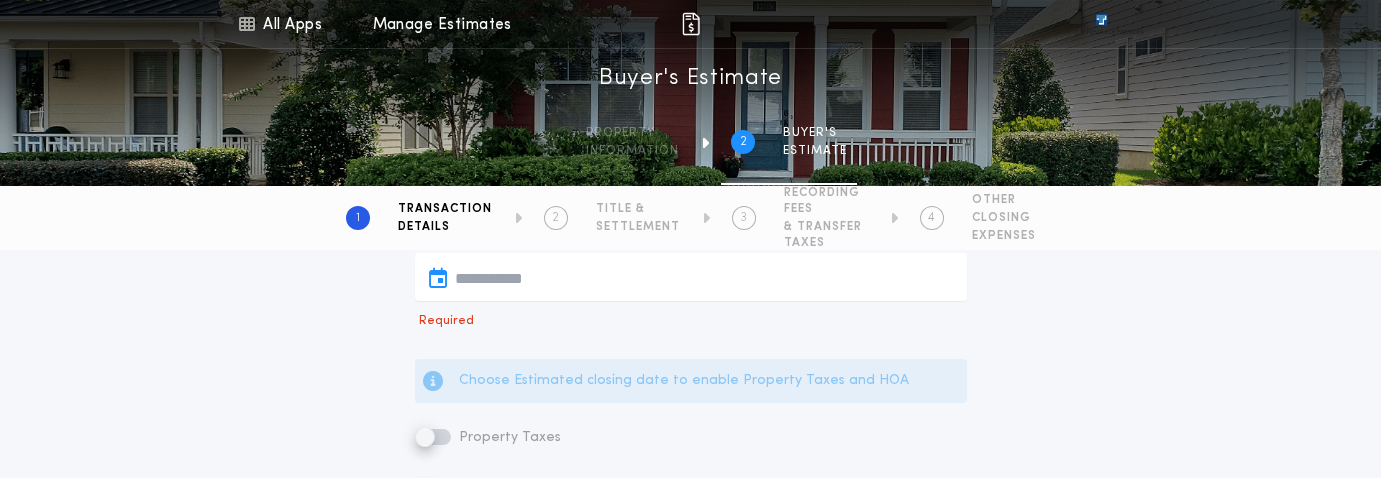 scroll, scrollTop: 516, scrollLeft: 0, axis: vertical 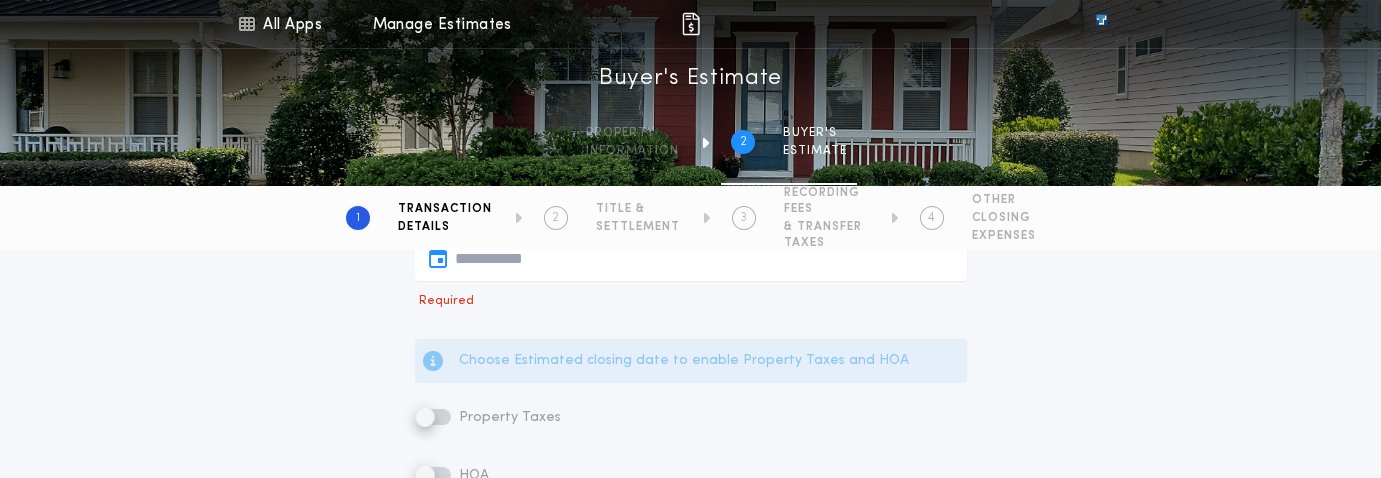 click at bounding box center (438, 257) 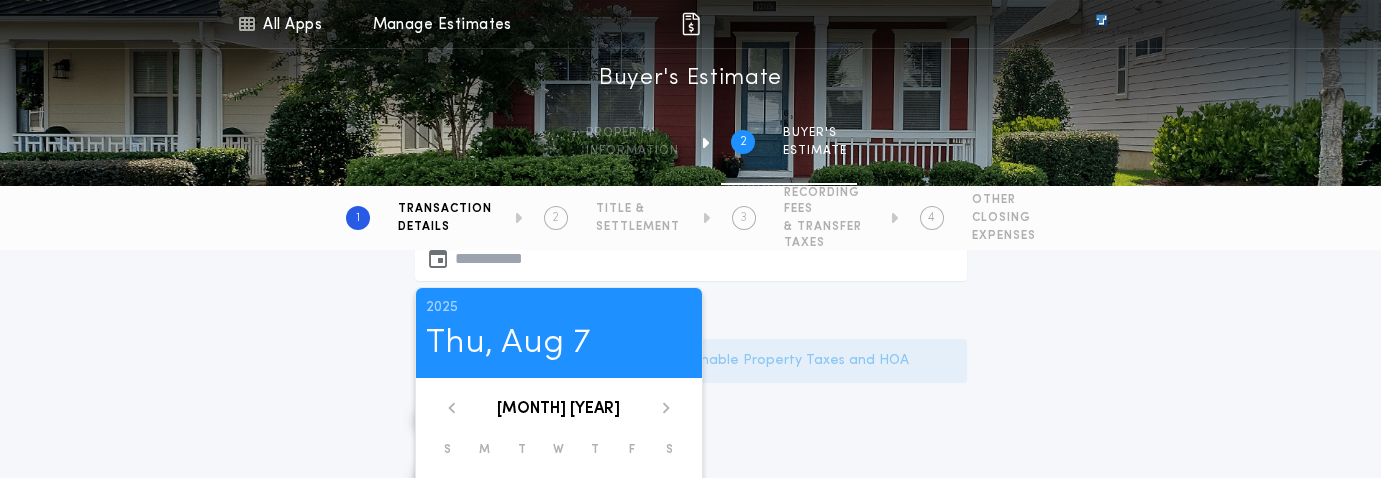 click 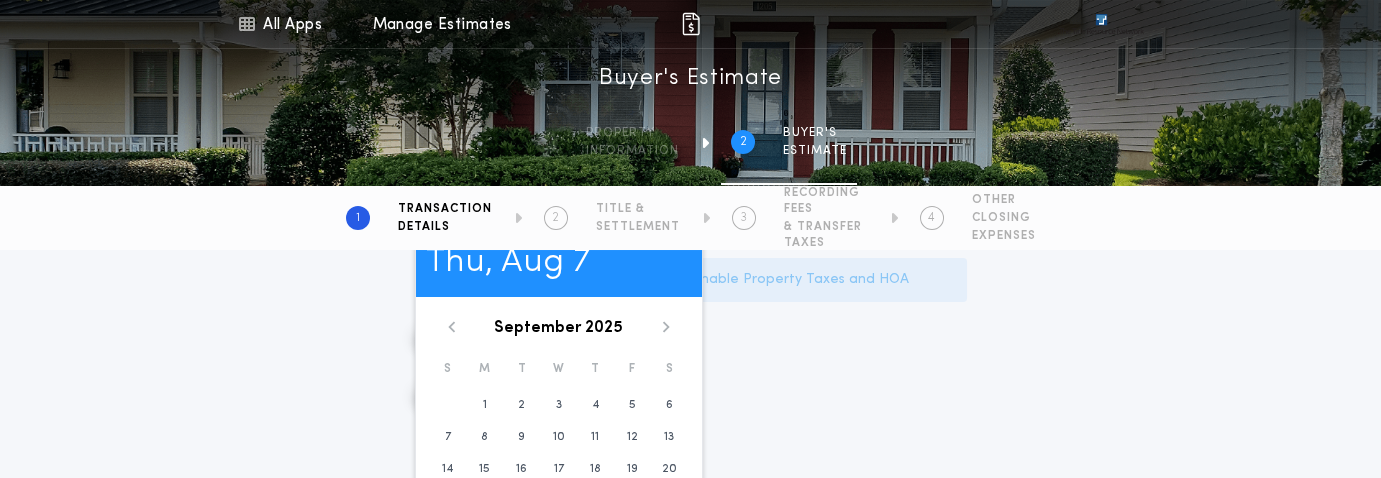 scroll, scrollTop: 616, scrollLeft: 0, axis: vertical 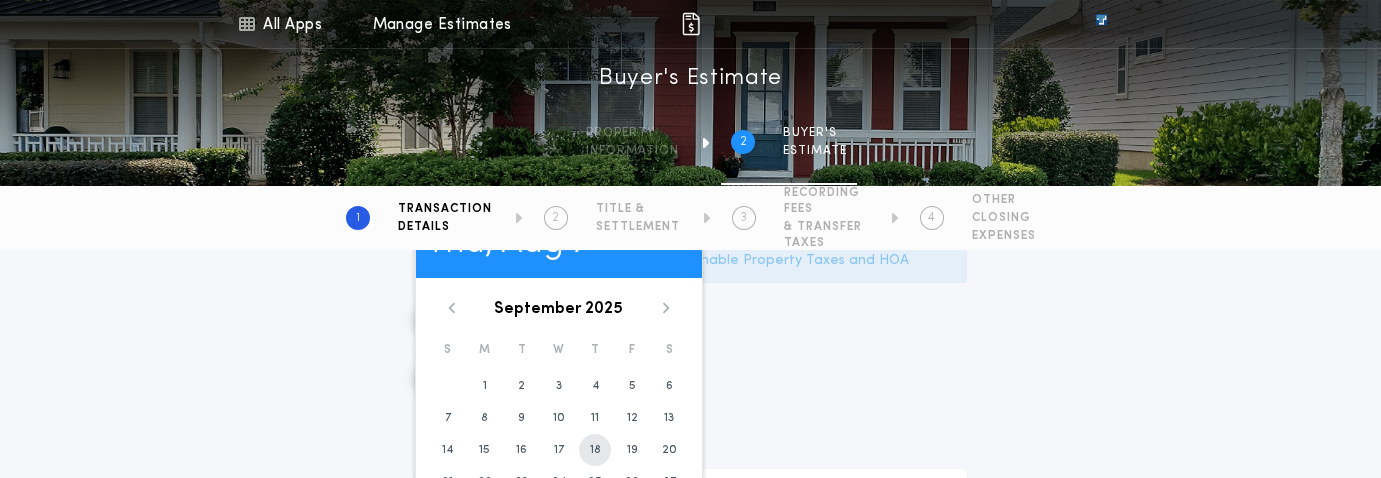click on "18" at bounding box center (595, 450) 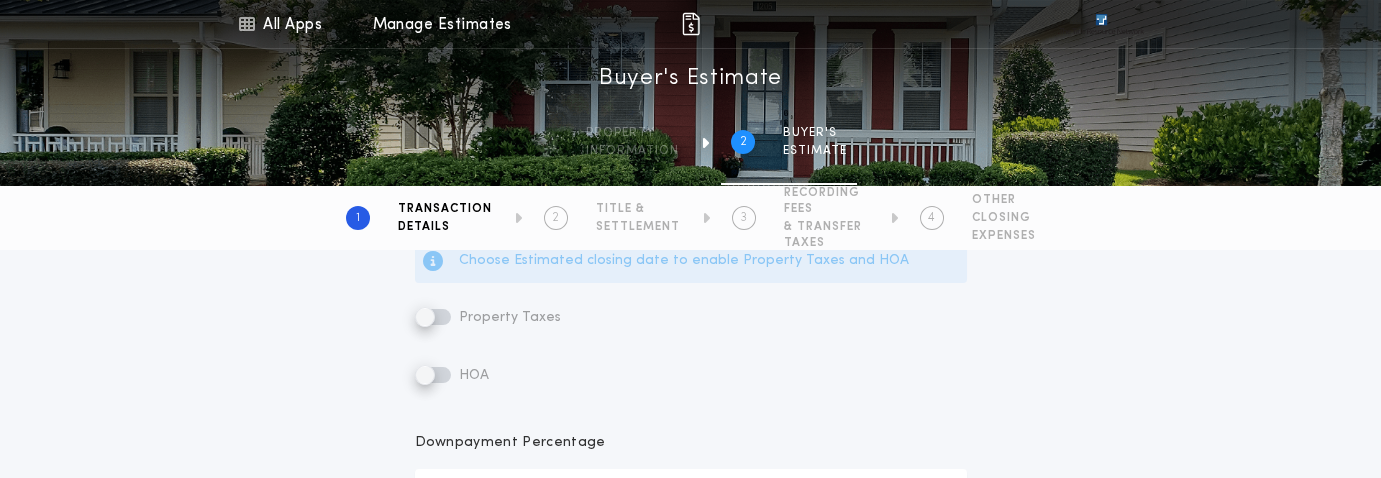 type on "**********" 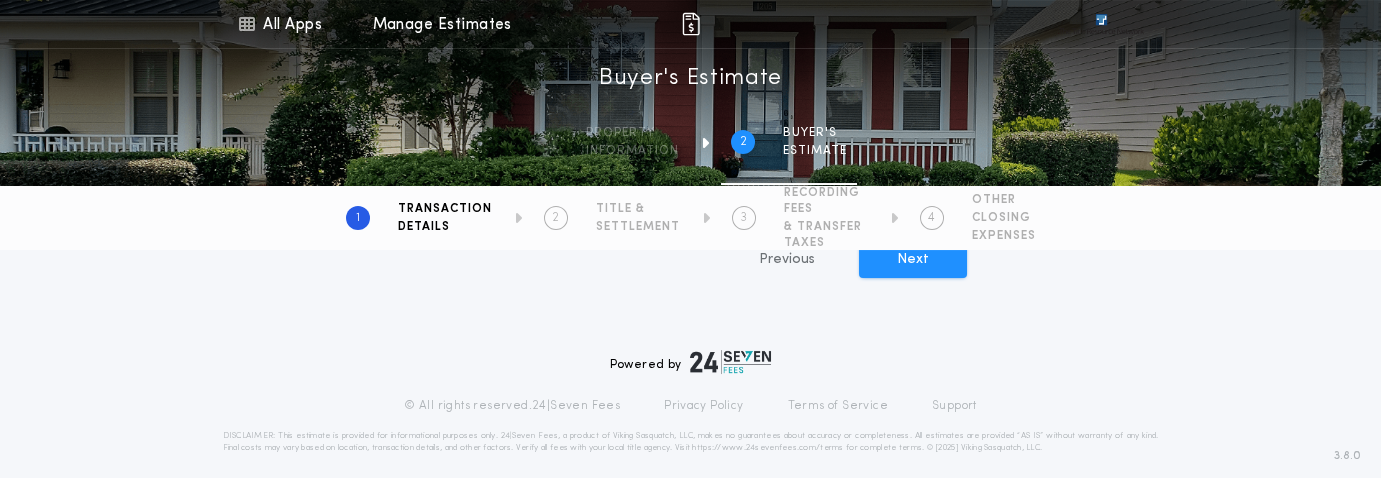 scroll, scrollTop: 1360, scrollLeft: 0, axis: vertical 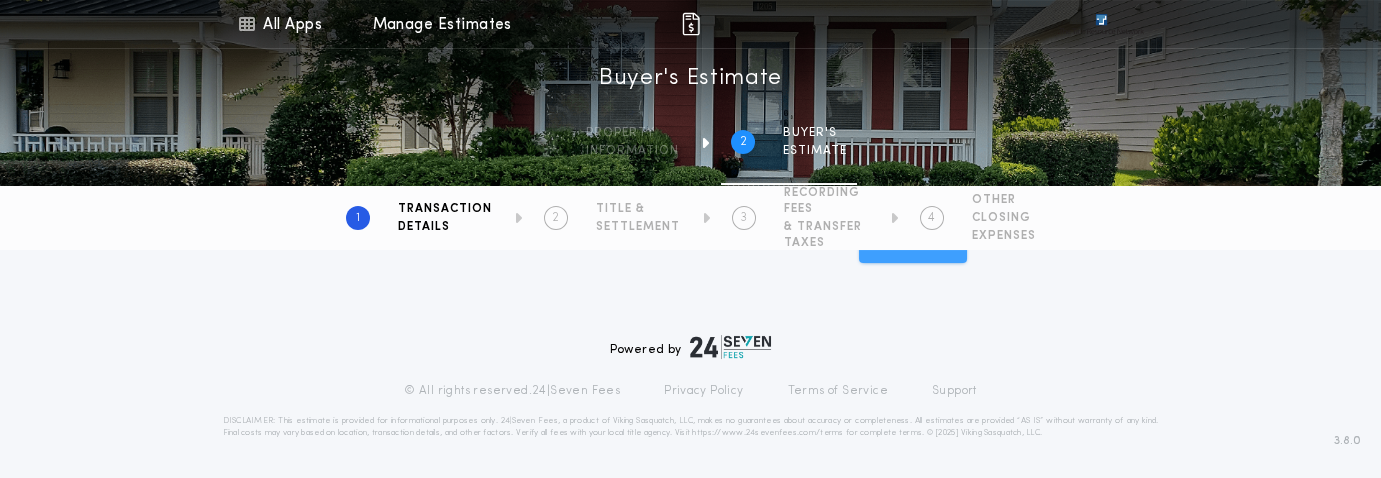 click on "Next" at bounding box center [913, 245] 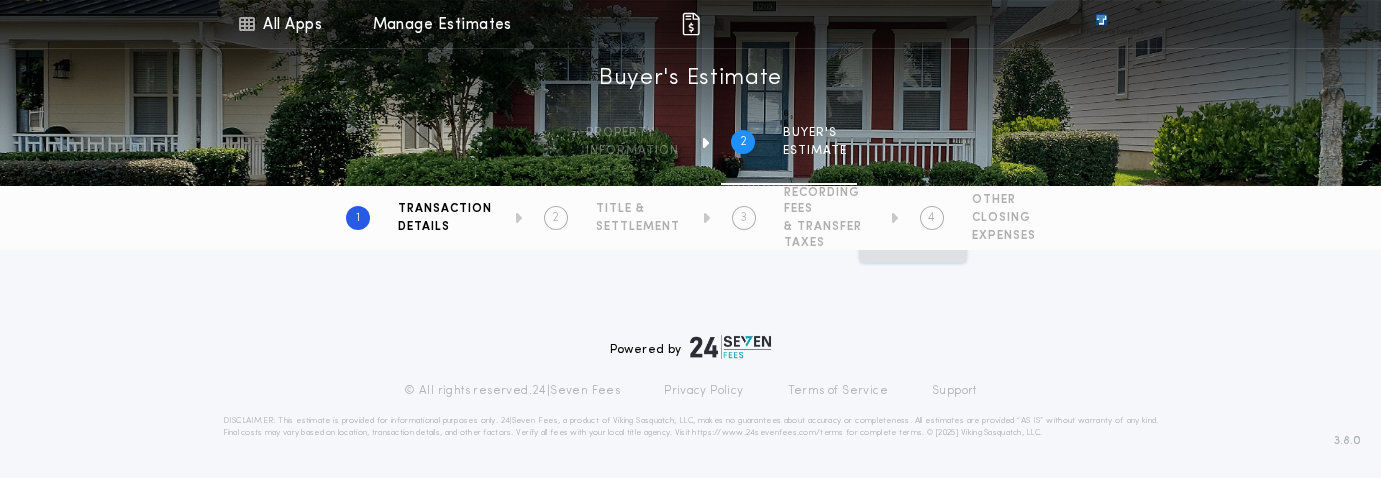 scroll, scrollTop: 1260, scrollLeft: 0, axis: vertical 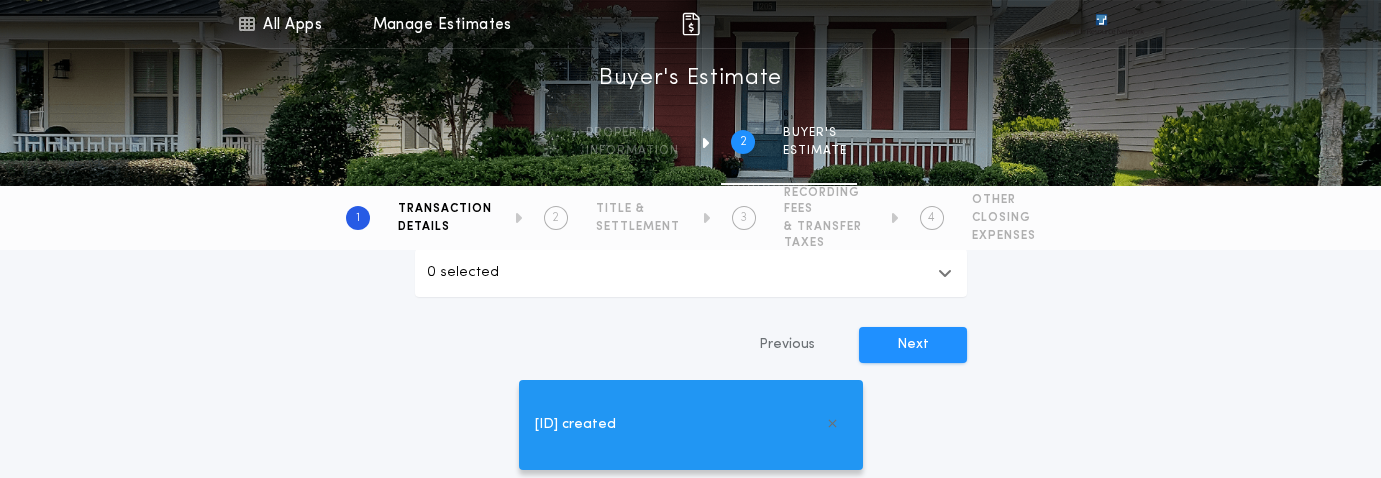 type on "****" 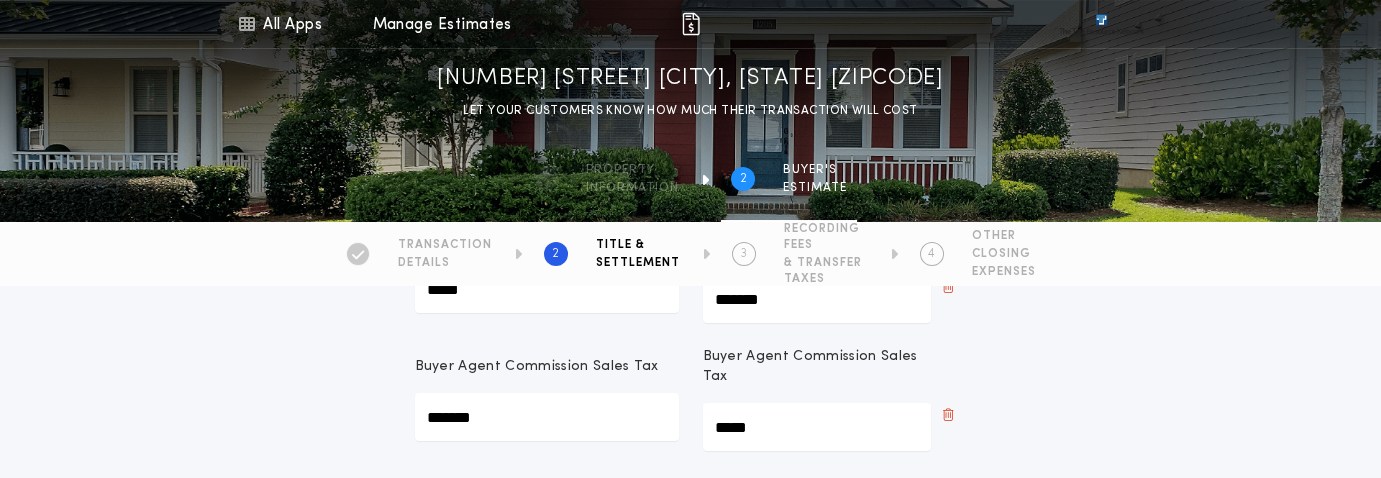 scroll, scrollTop: 899, scrollLeft: 0, axis: vertical 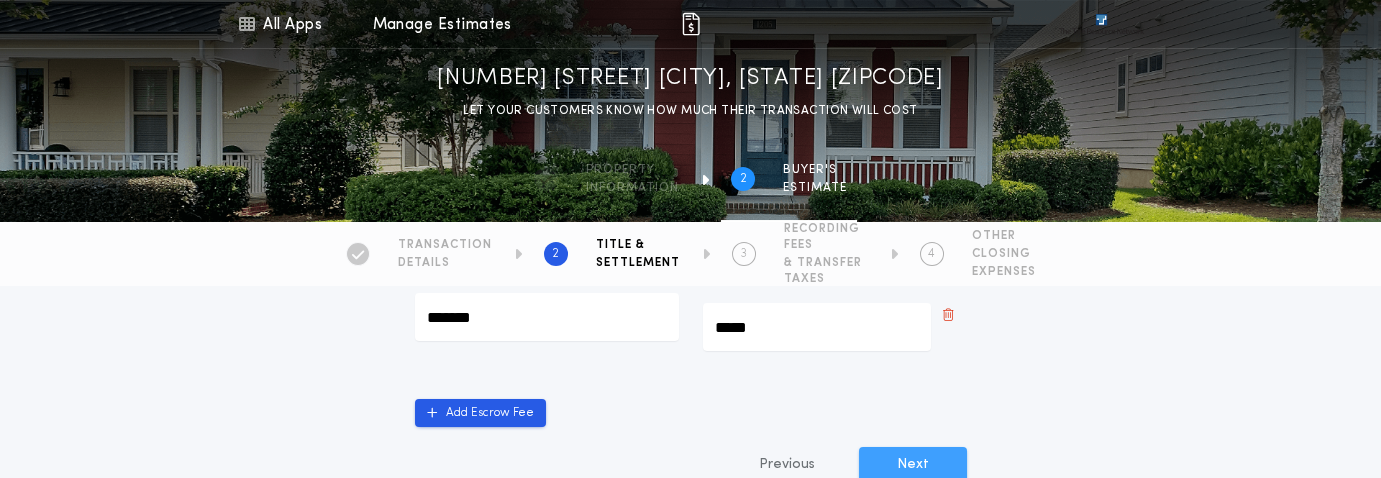 click on "Next" at bounding box center [913, 465] 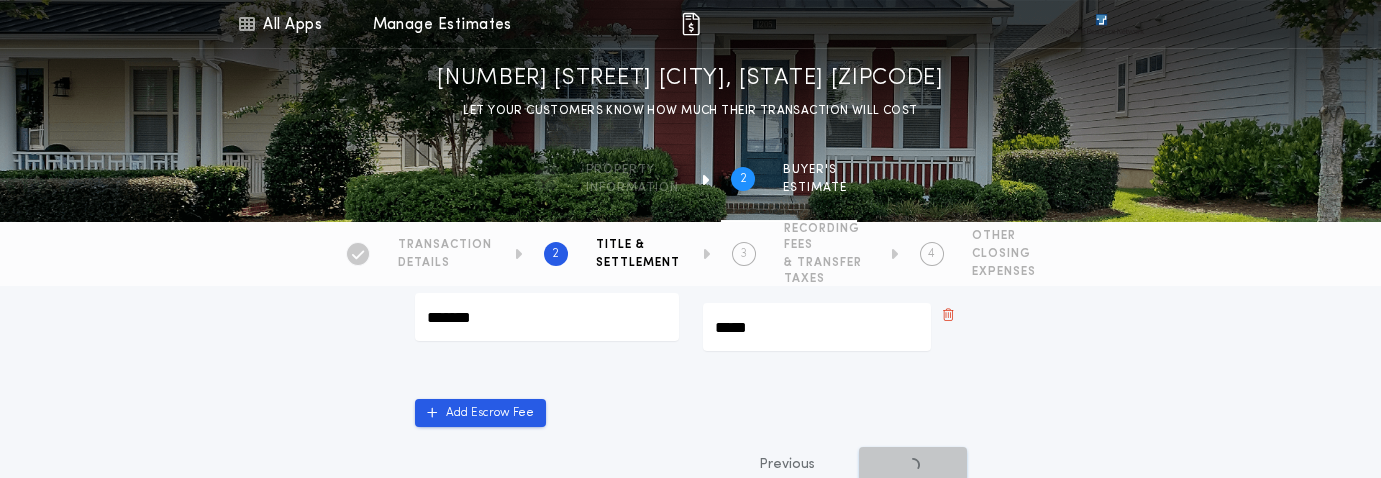 scroll, scrollTop: 0, scrollLeft: 0, axis: both 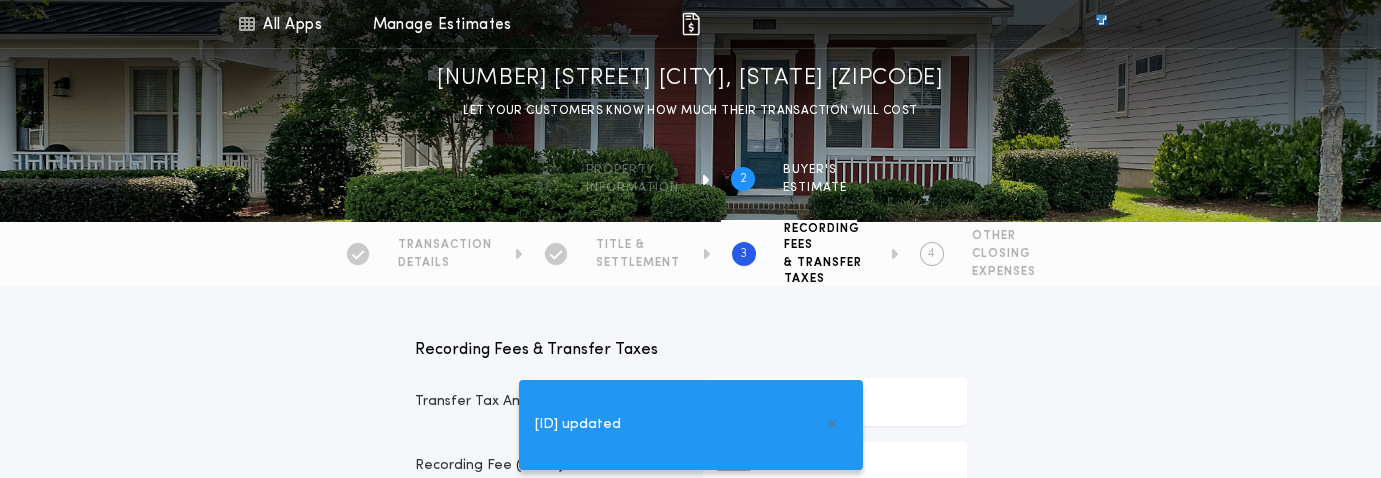 click on "[ID] updated" at bounding box center [578, 425] 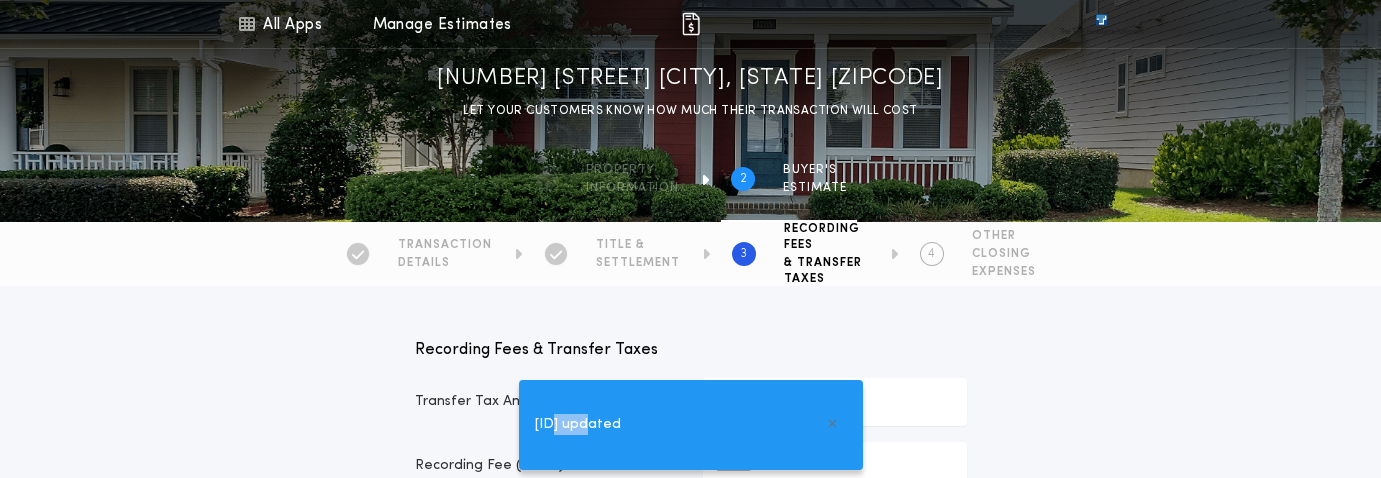 click on "[ID] updated" at bounding box center [578, 425] 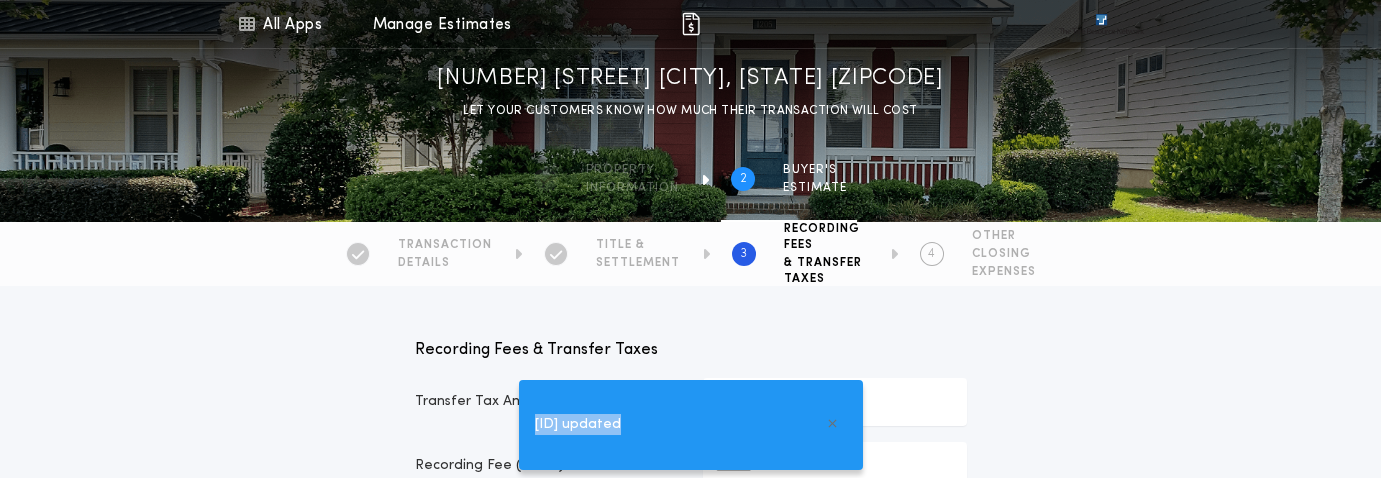 click on "[ID] updated" at bounding box center (578, 425) 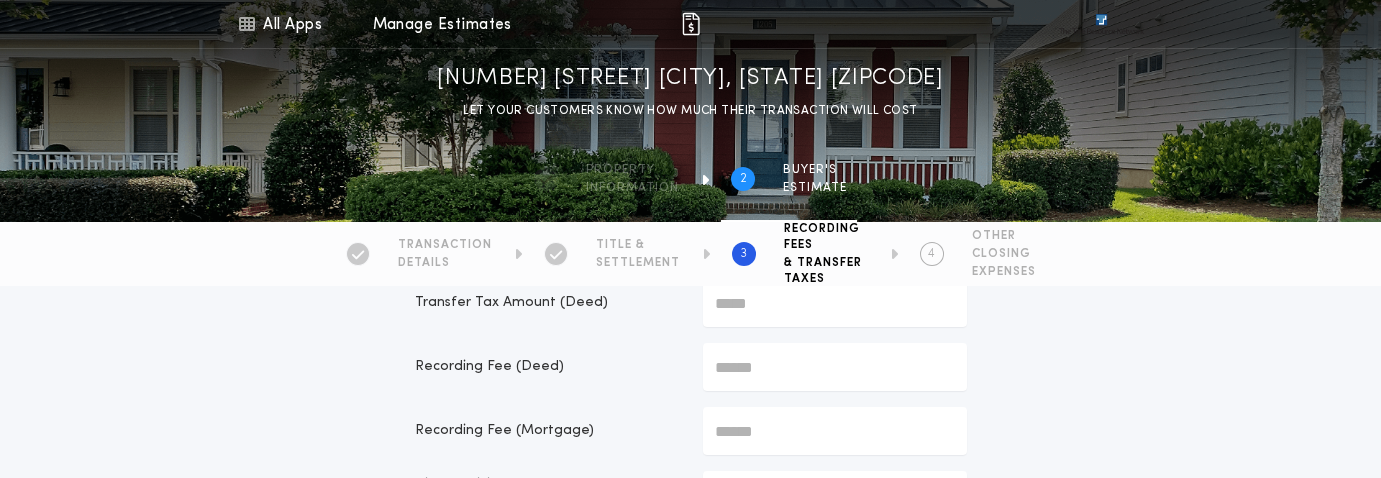 scroll, scrollTop: 299, scrollLeft: 0, axis: vertical 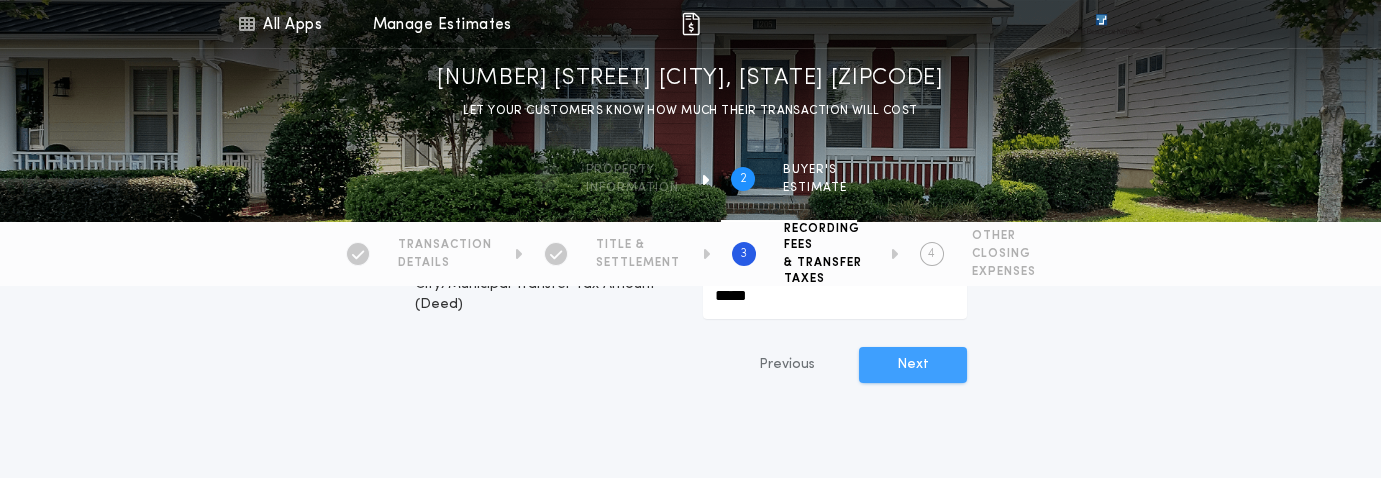 click on "Next" at bounding box center [913, 365] 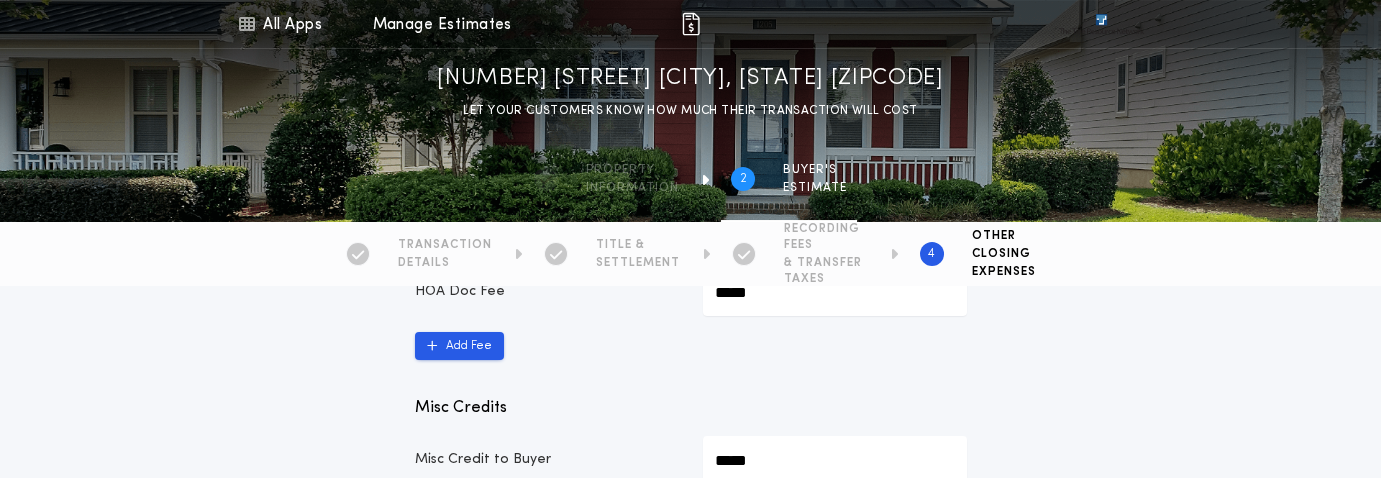 scroll, scrollTop: 1199, scrollLeft: 0, axis: vertical 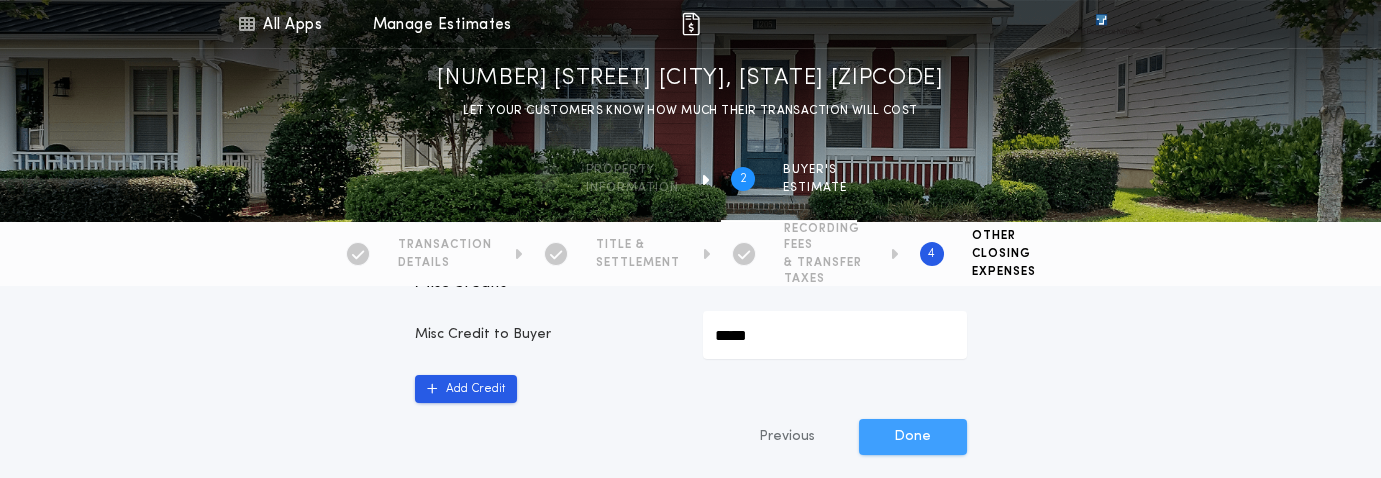 click on "Done" at bounding box center (913, 437) 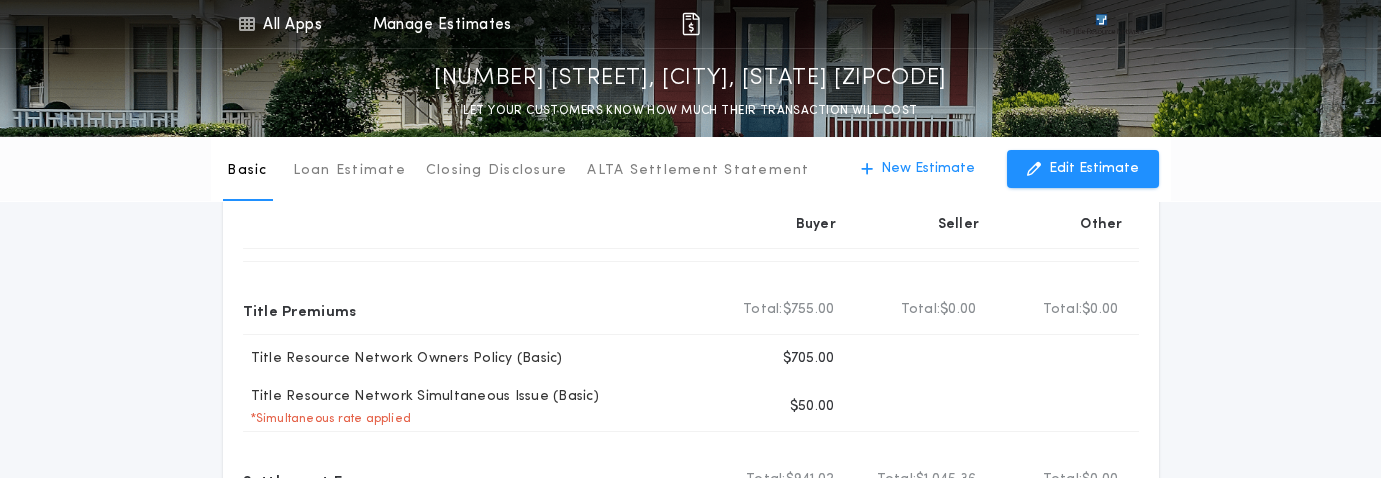 scroll, scrollTop: 0, scrollLeft: 0, axis: both 